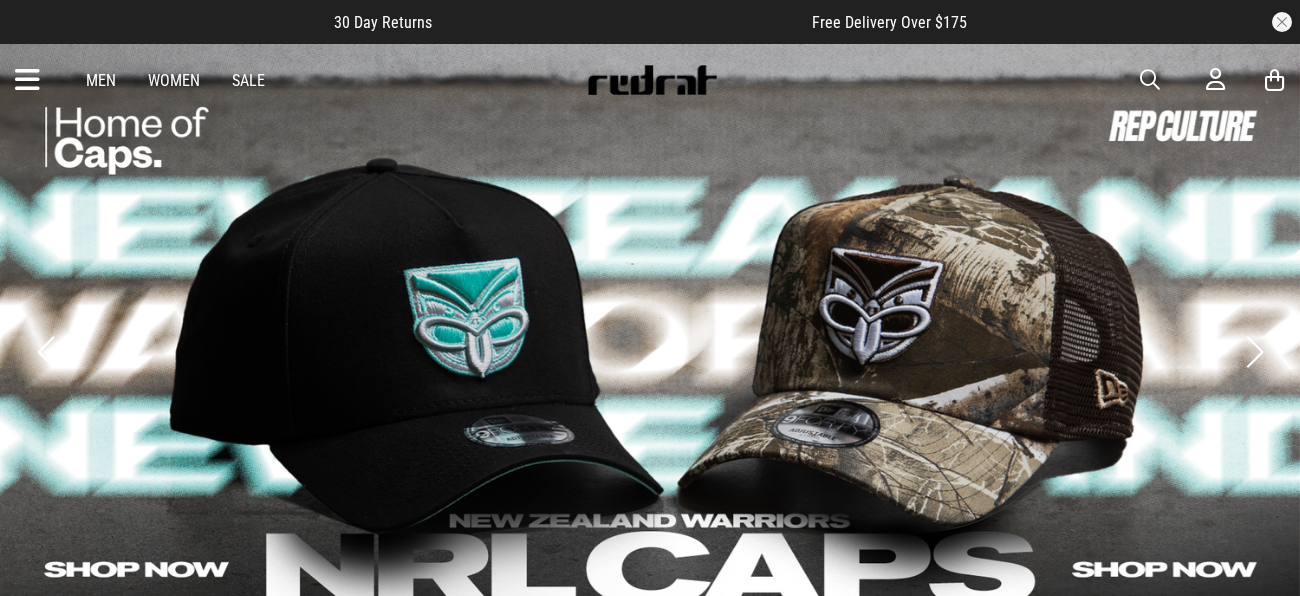 scroll, scrollTop: 0, scrollLeft: 0, axis: both 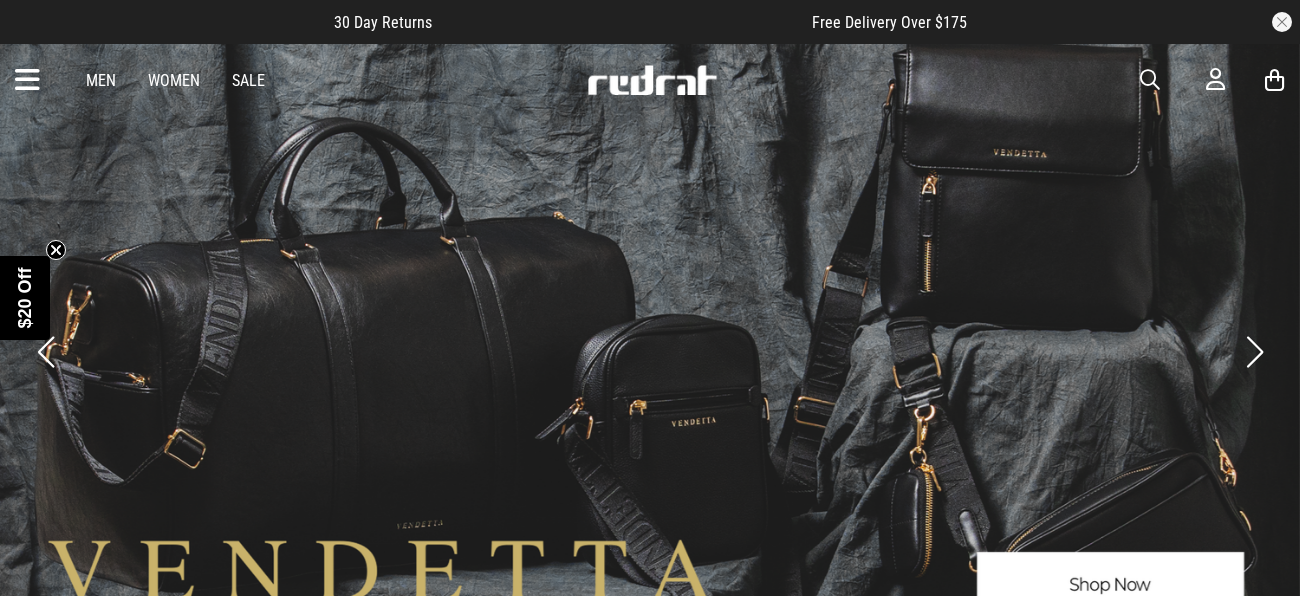 click at bounding box center [650, 351] 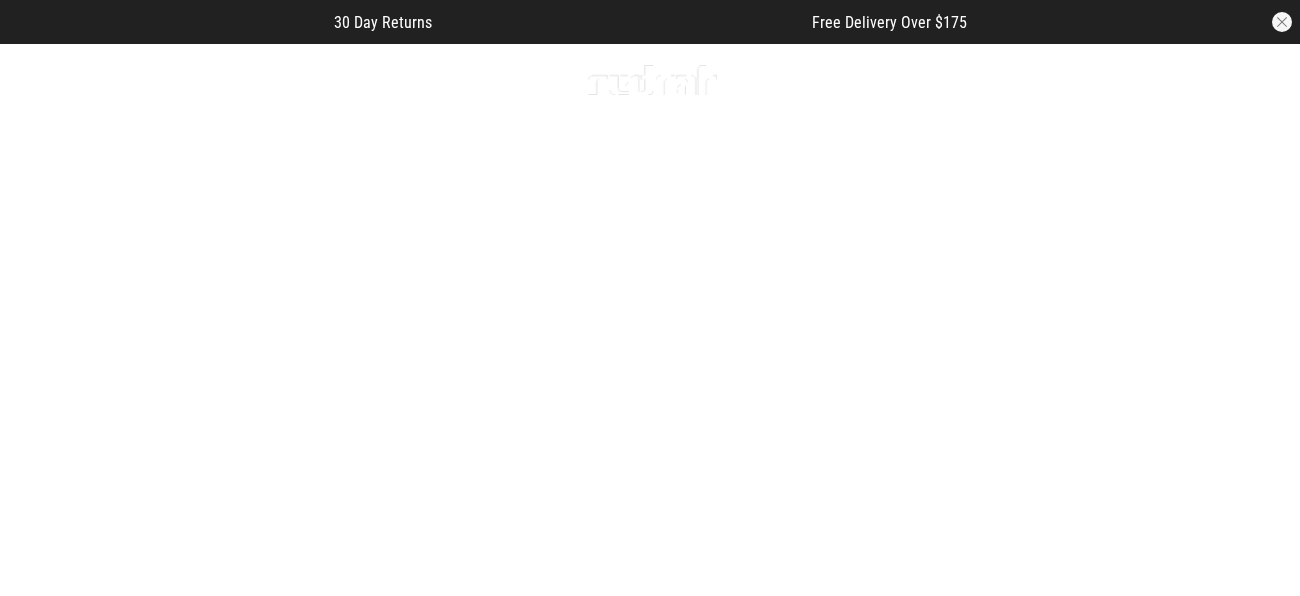 scroll, scrollTop: 0, scrollLeft: 0, axis: both 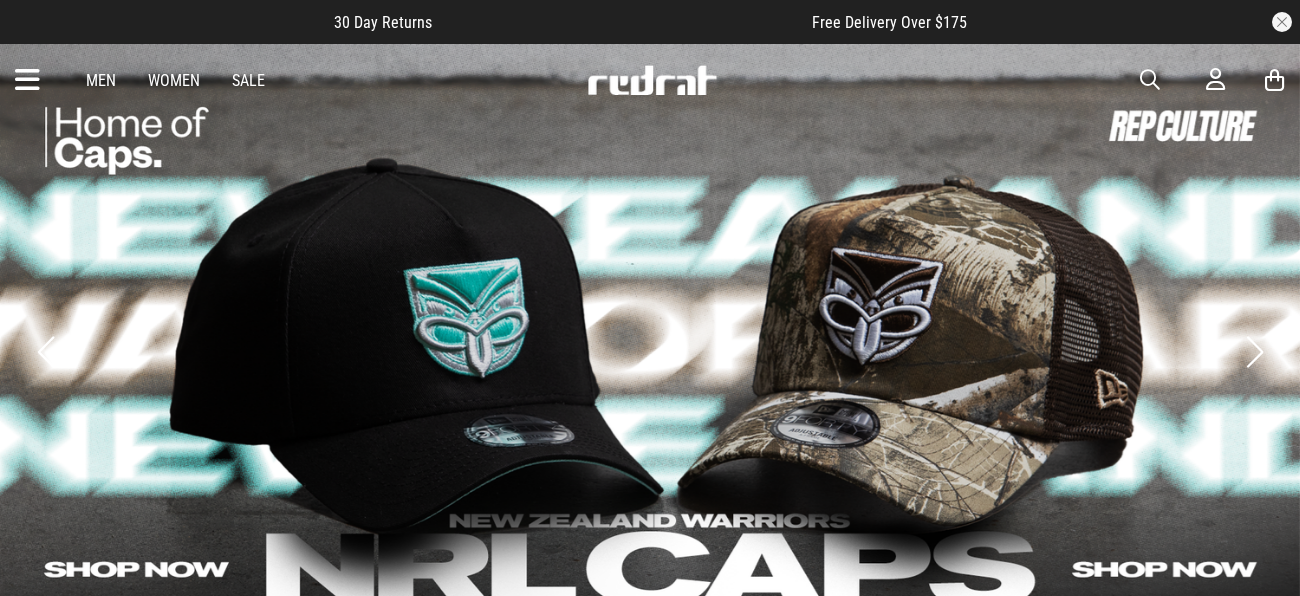 click at bounding box center (27, 80) 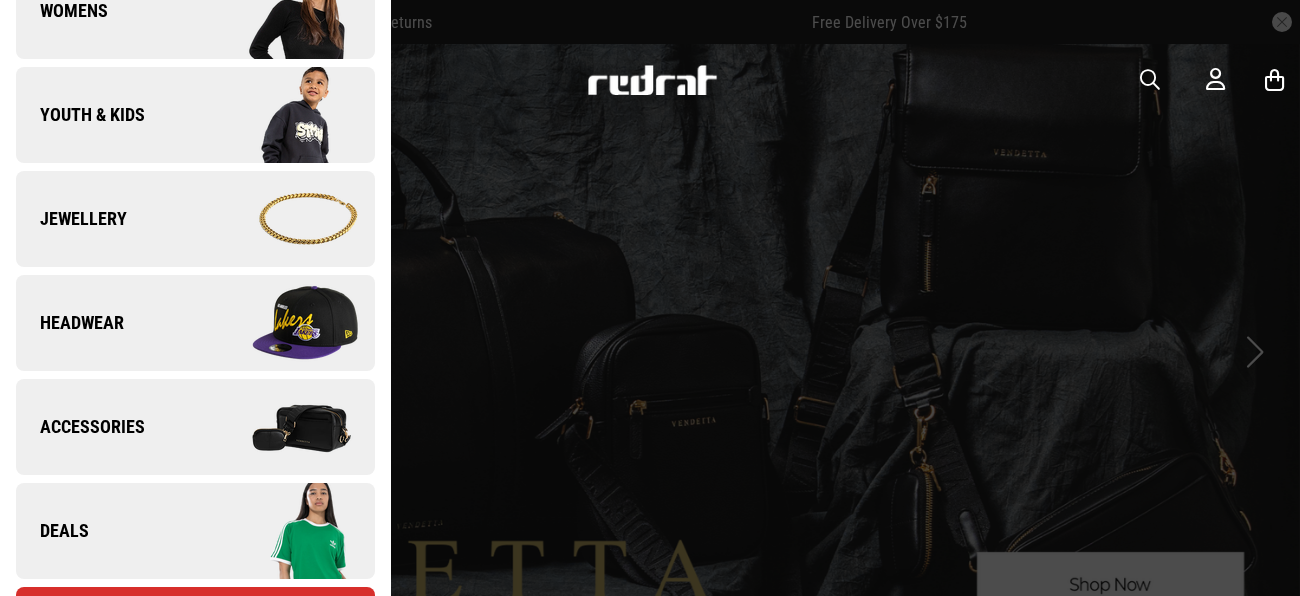 scroll, scrollTop: 0, scrollLeft: 0, axis: both 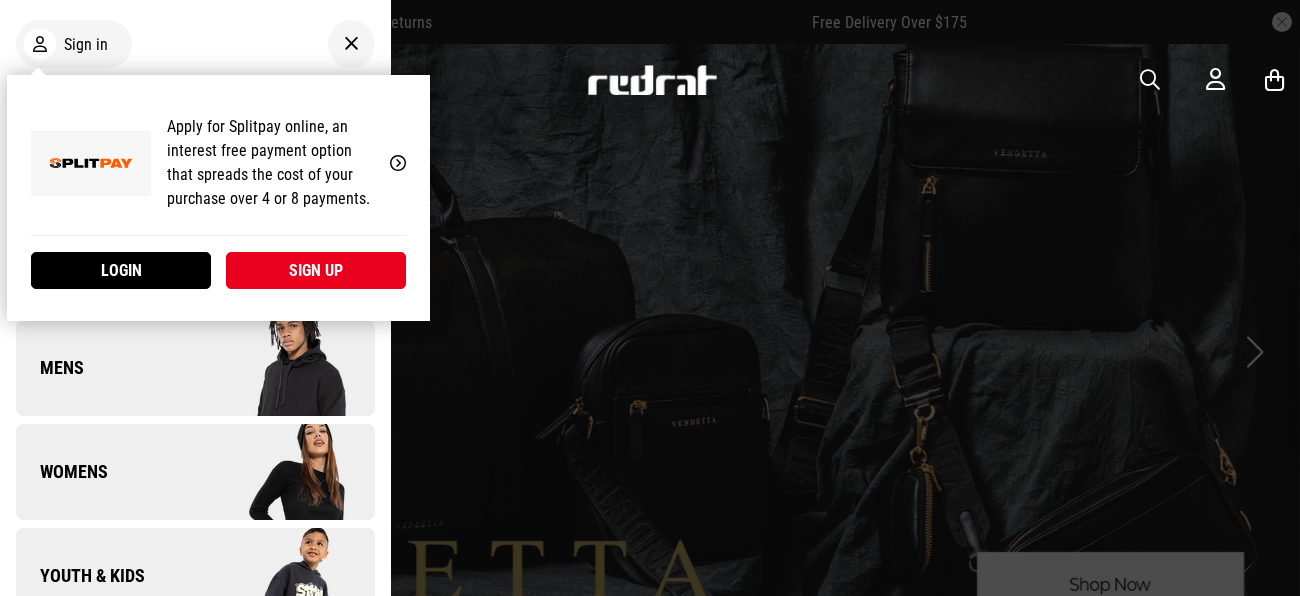 click on "Sign up" at bounding box center [316, 270] 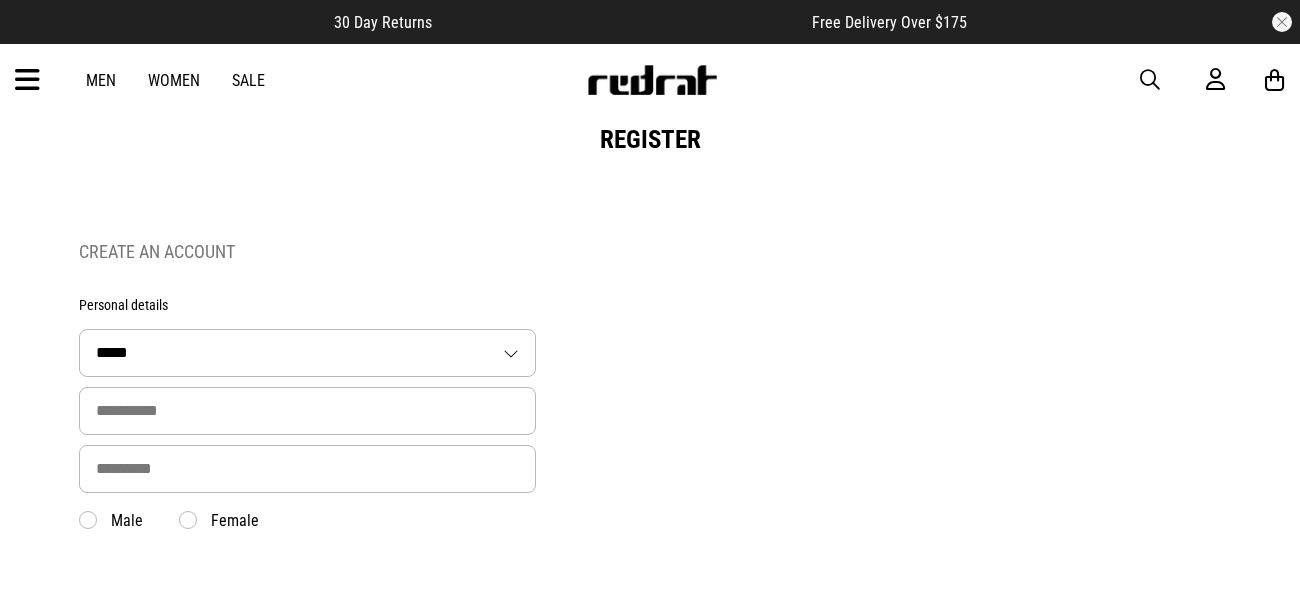 scroll, scrollTop: 0, scrollLeft: 0, axis: both 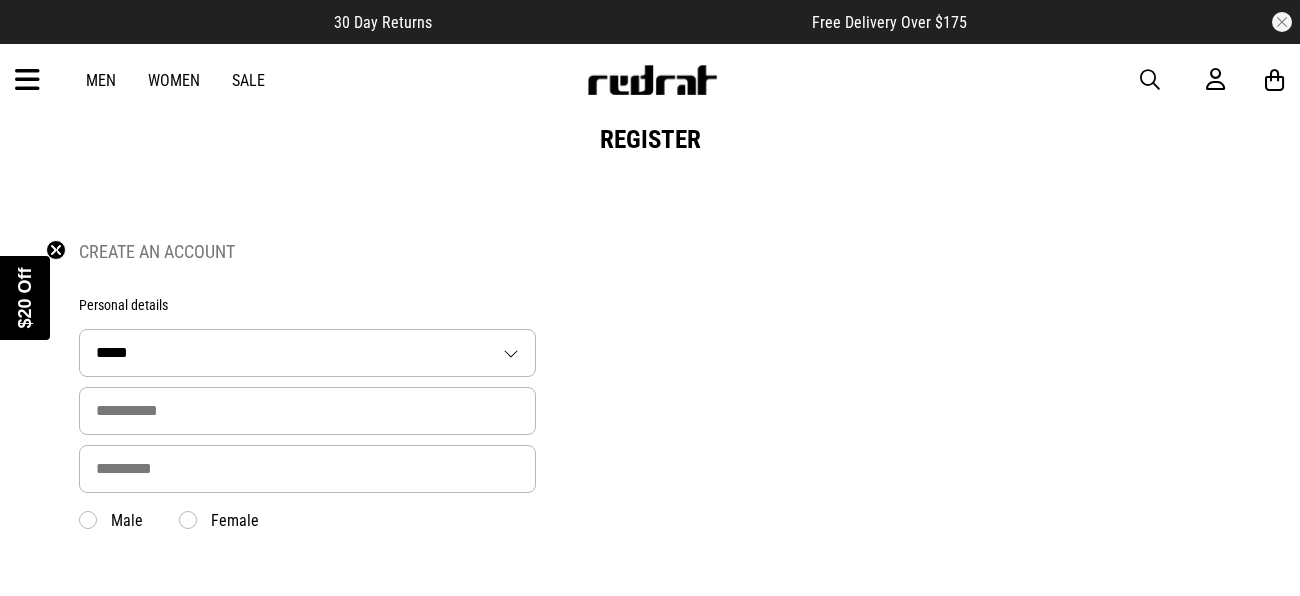 click on "*****
**
***
****
**
**" at bounding box center (307, 353) 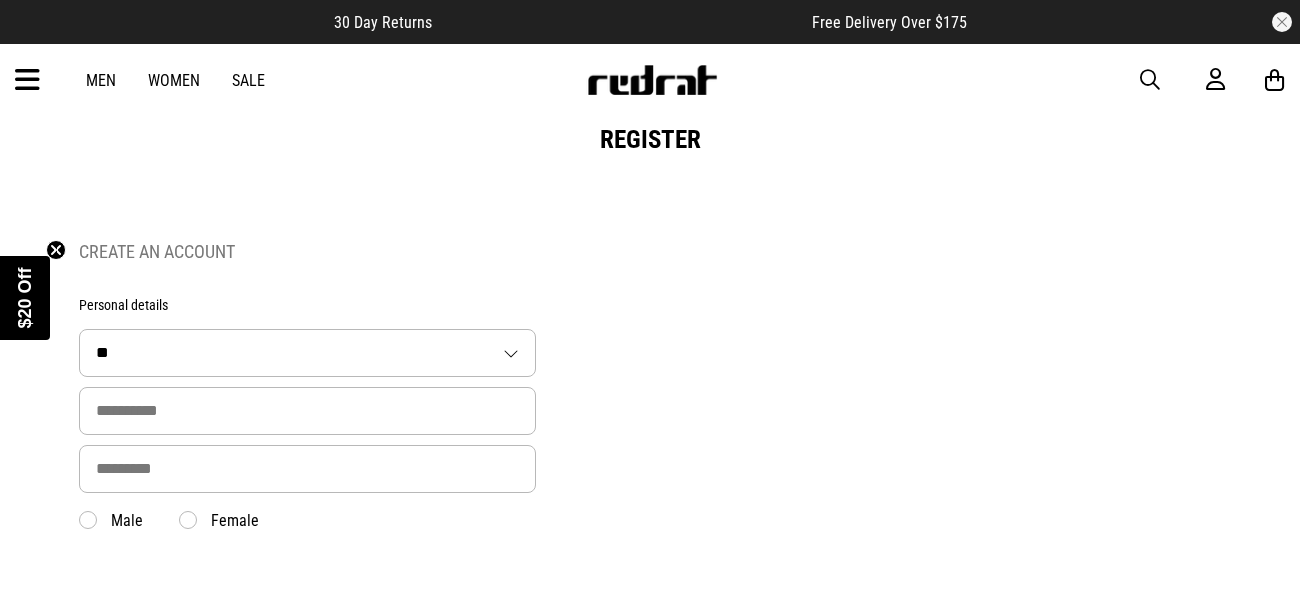 click on "*****
**
***
****
**
**" at bounding box center (307, 353) 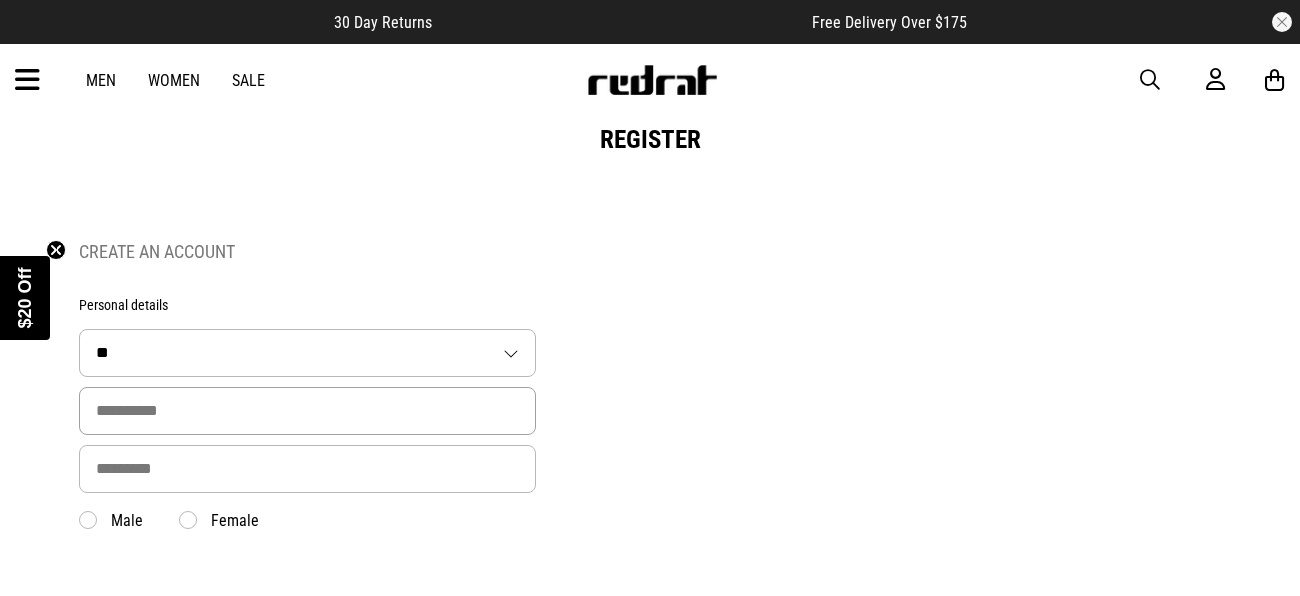 click at bounding box center (307, 411) 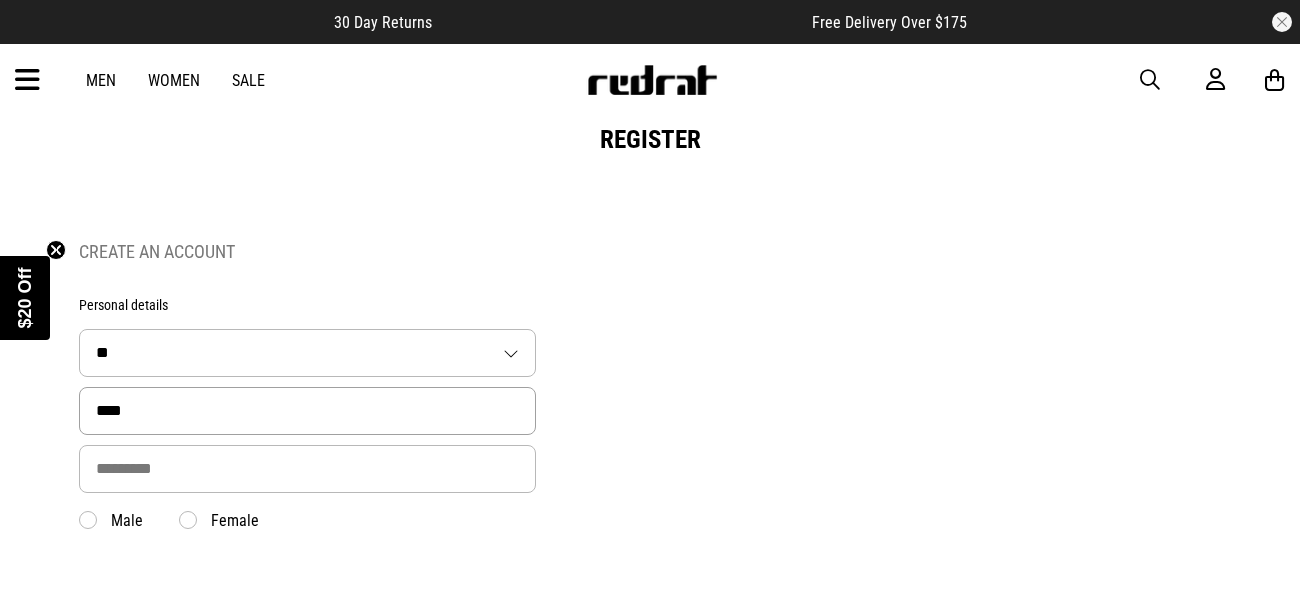 type on "****" 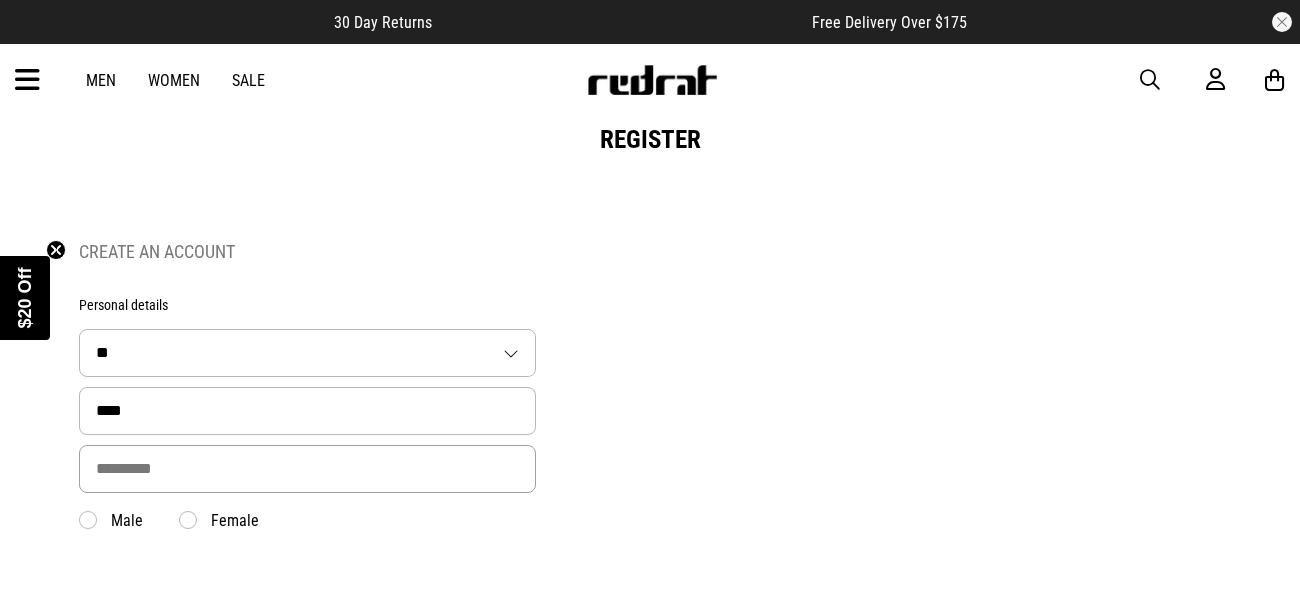 click at bounding box center (307, 469) 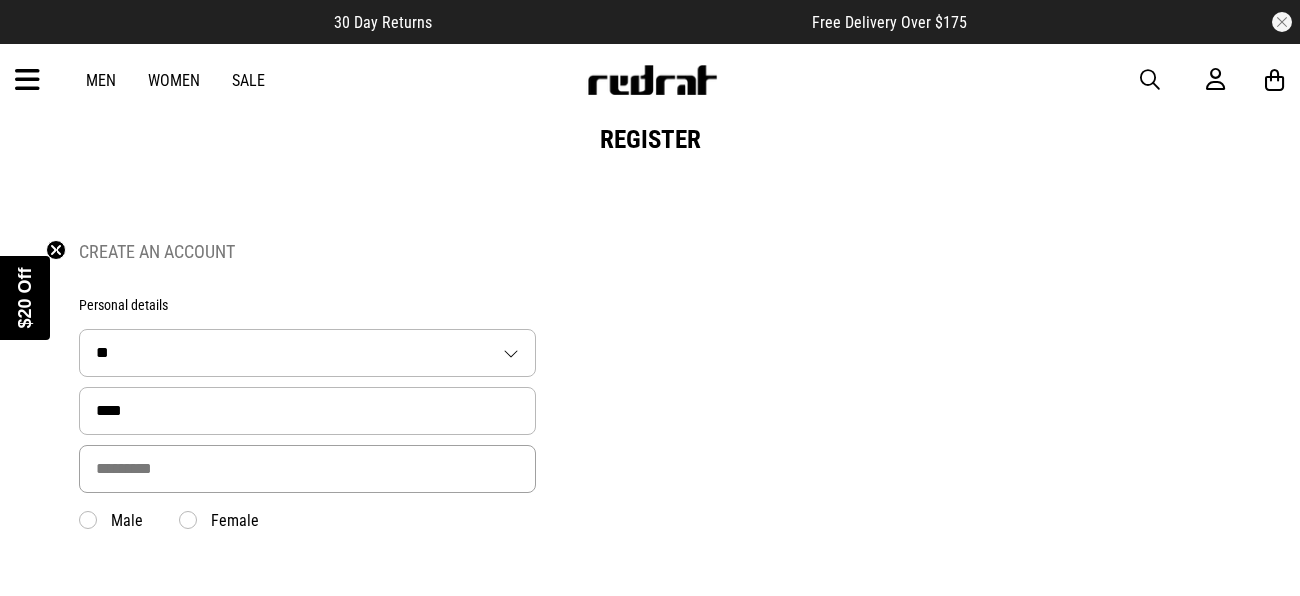 type on "*" 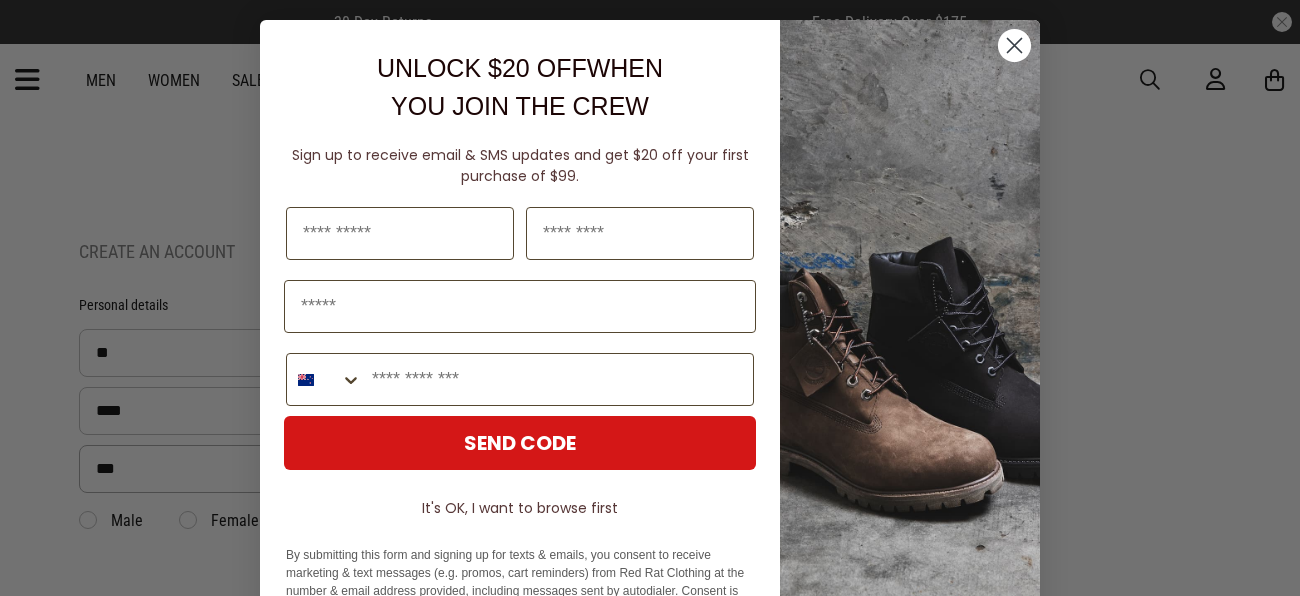 type on "***" 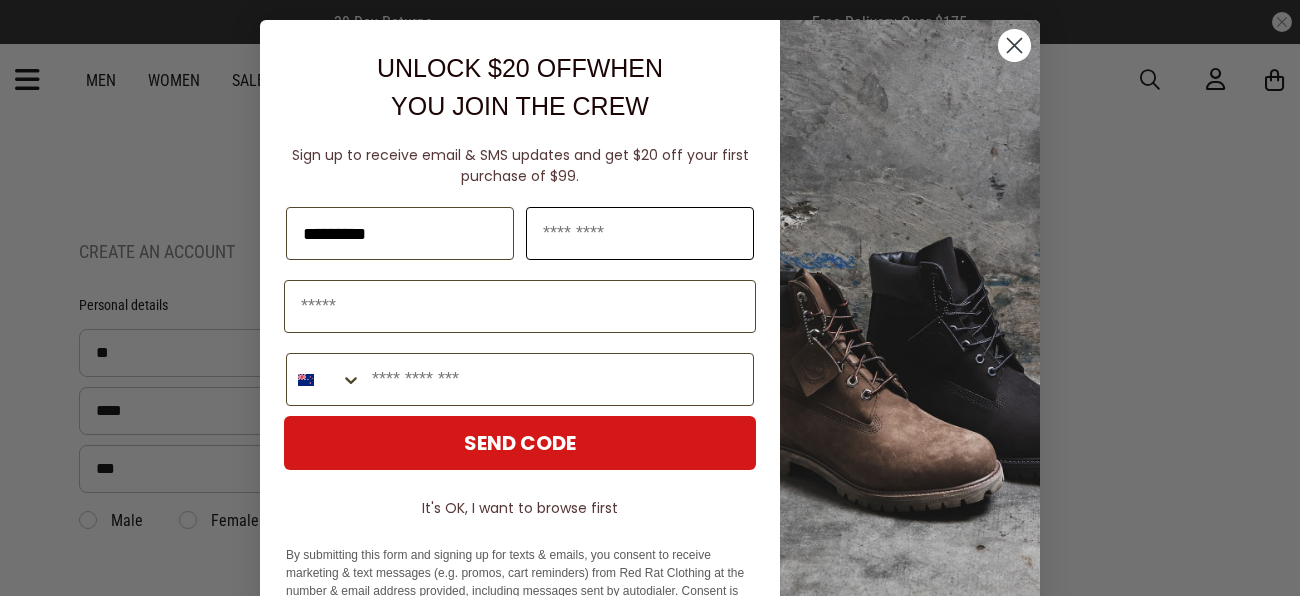 click on "Last Name" at bounding box center (640, 233) 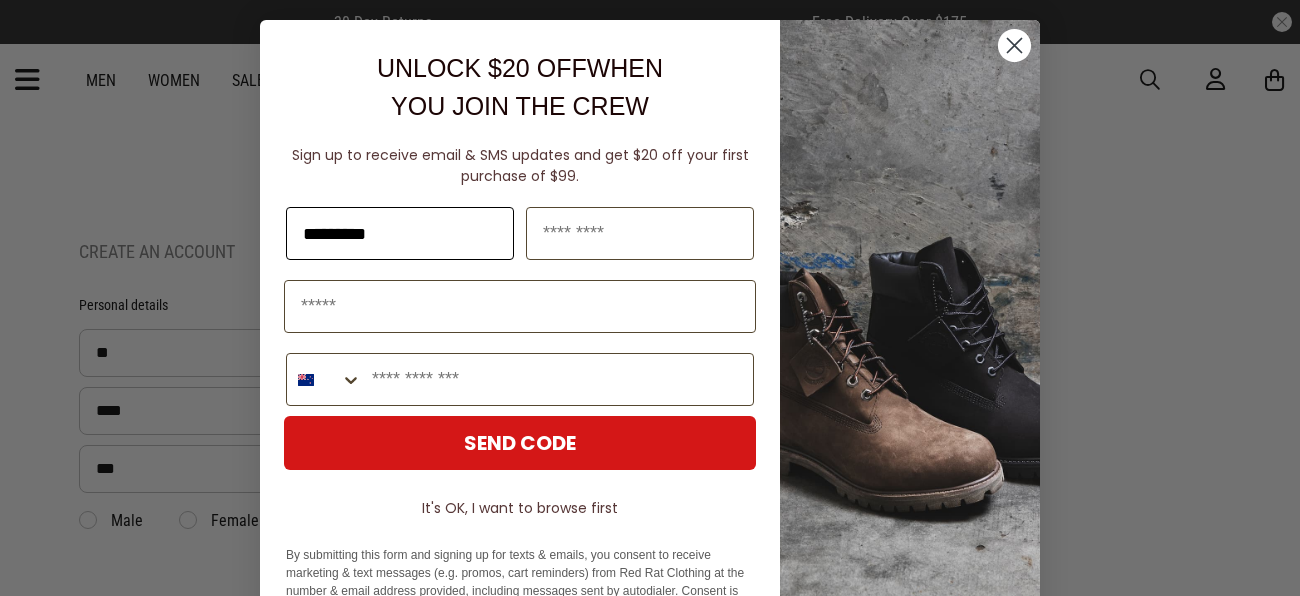 click on "*********" at bounding box center [400, 233] 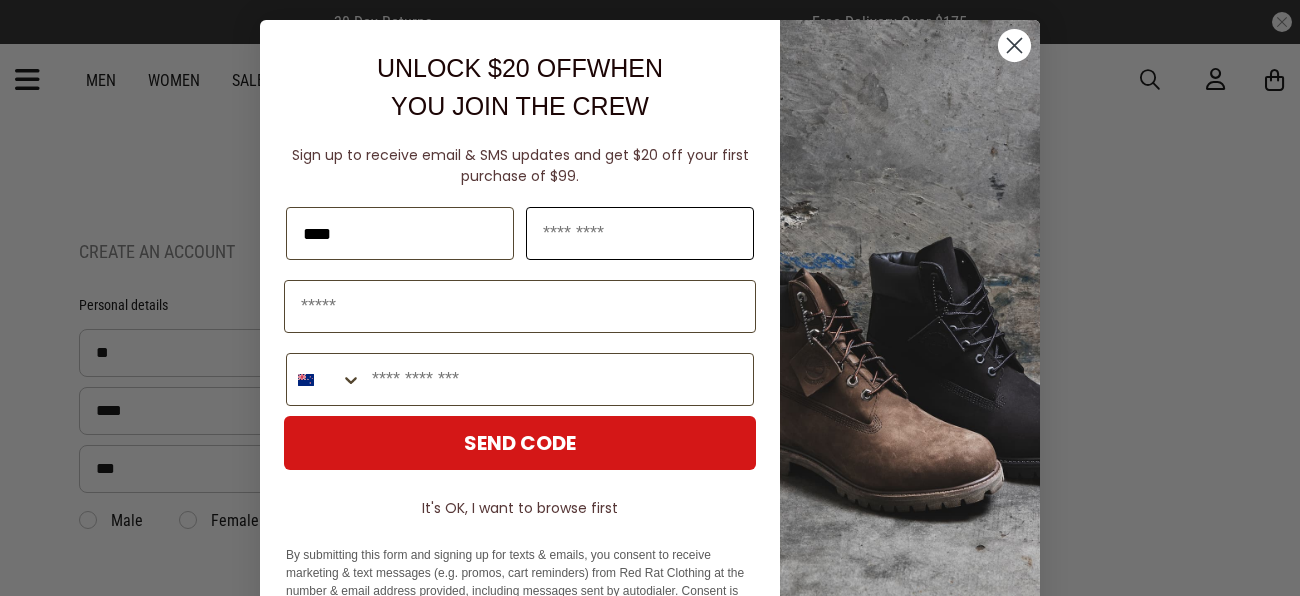 type on "****" 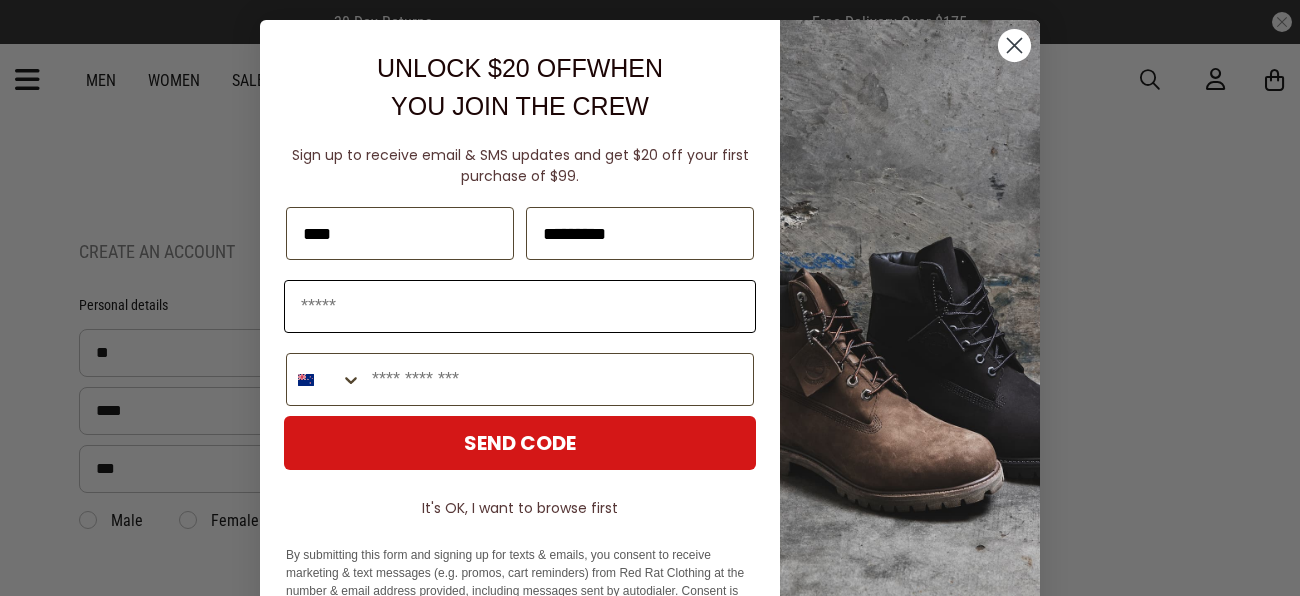 type on "*********" 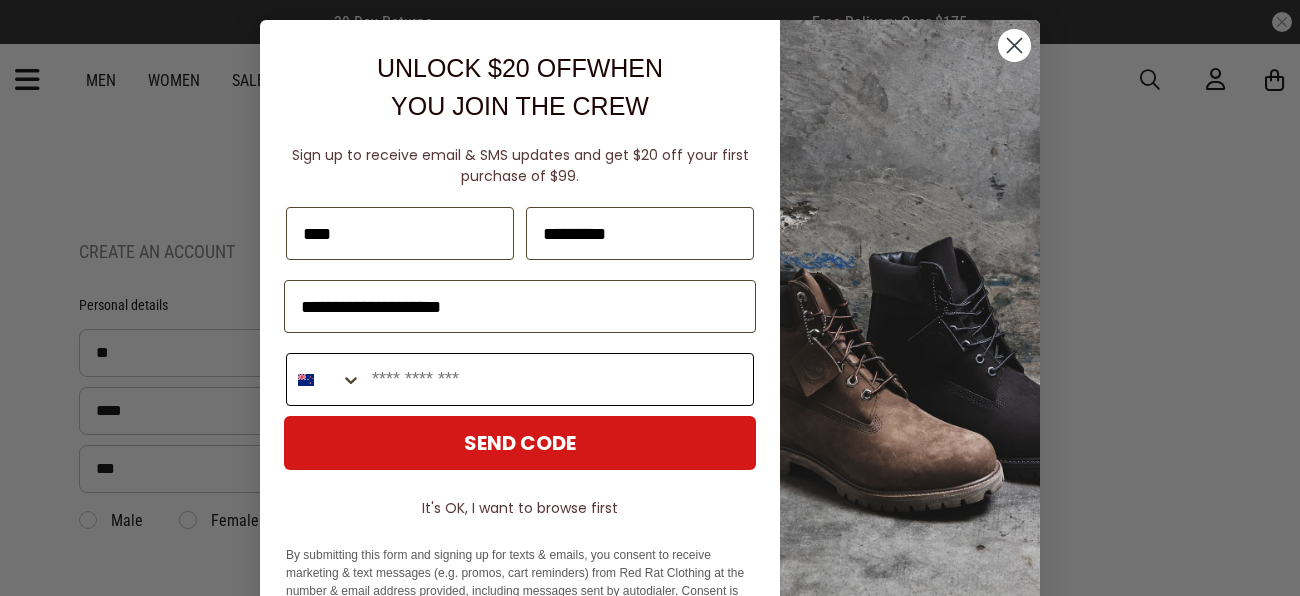 type on "**********" 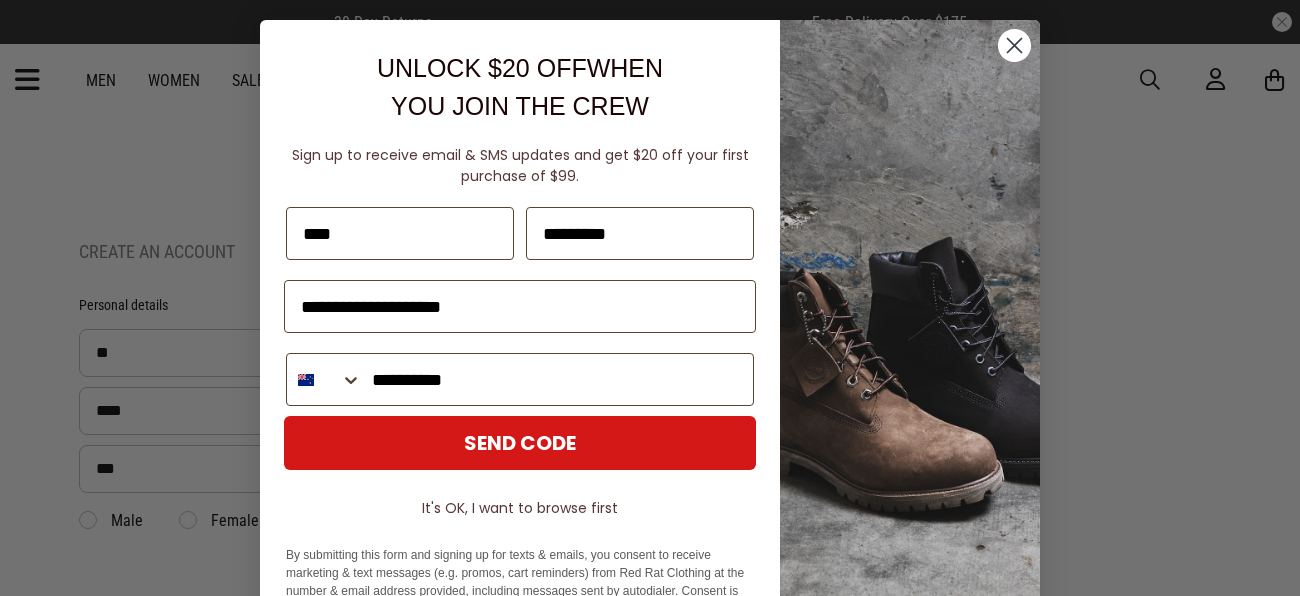 type on "**********" 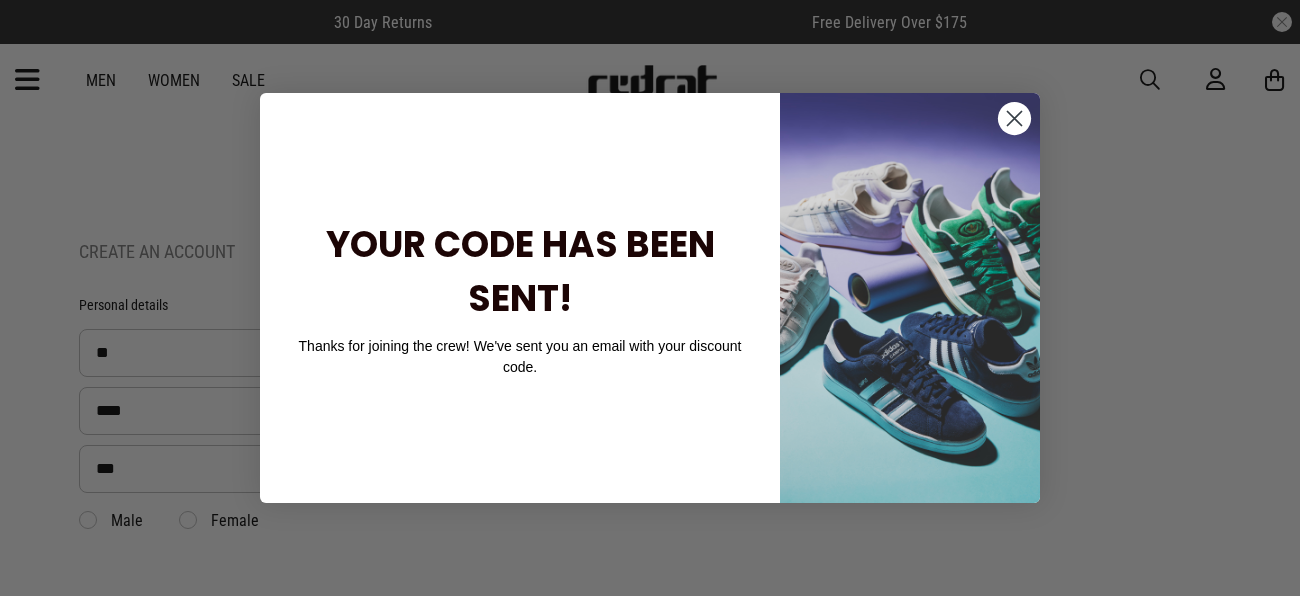 click 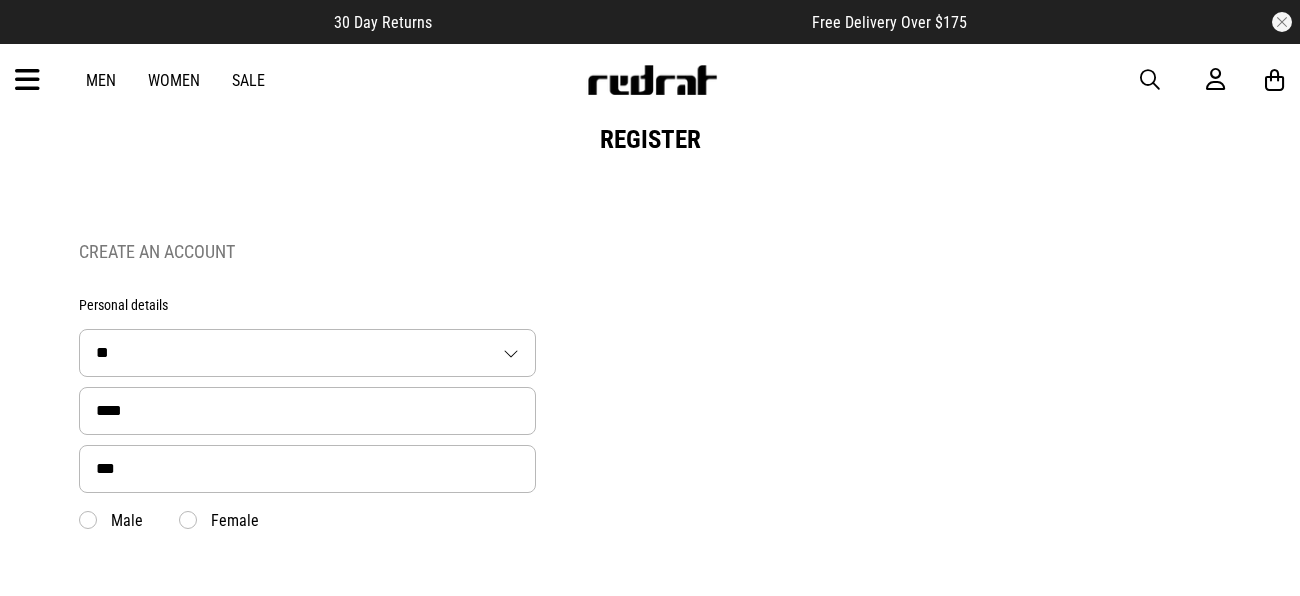 click on "Male
Female" at bounding box center [307, 525] 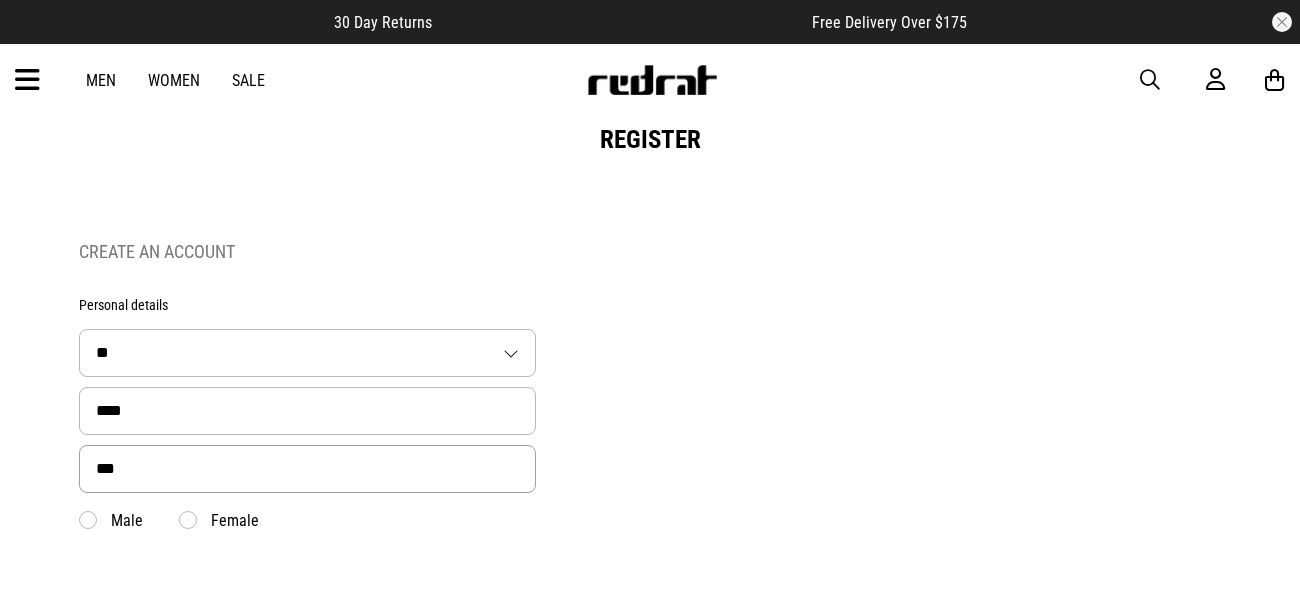 click on "***" at bounding box center (307, 469) 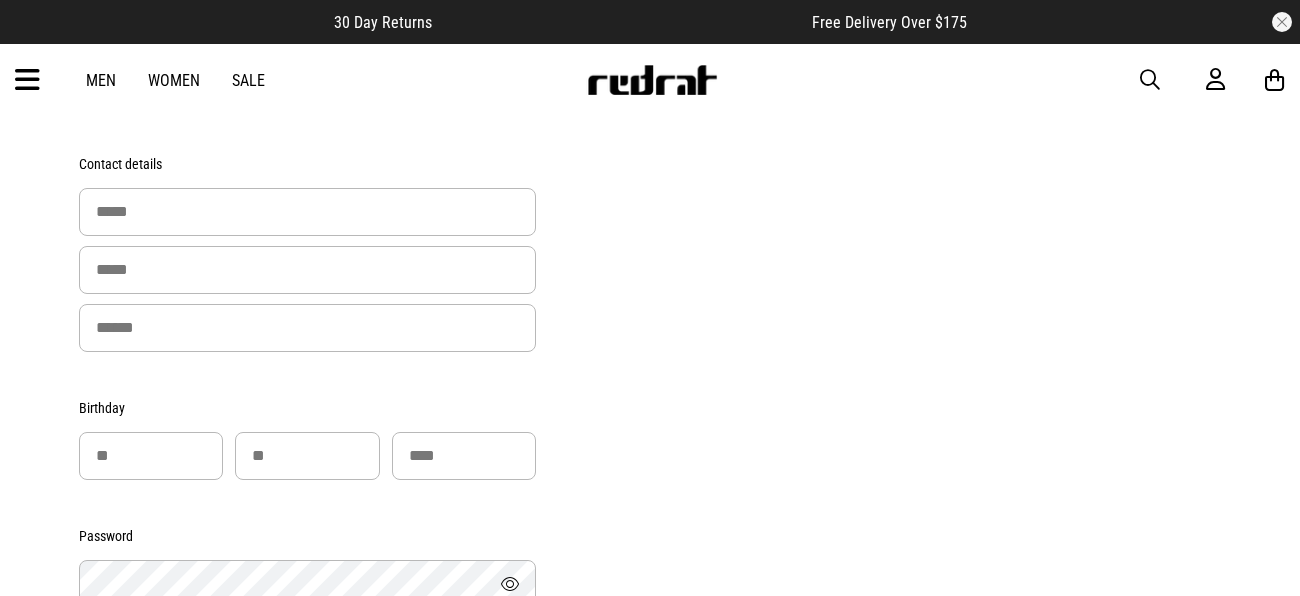 scroll, scrollTop: 447, scrollLeft: 0, axis: vertical 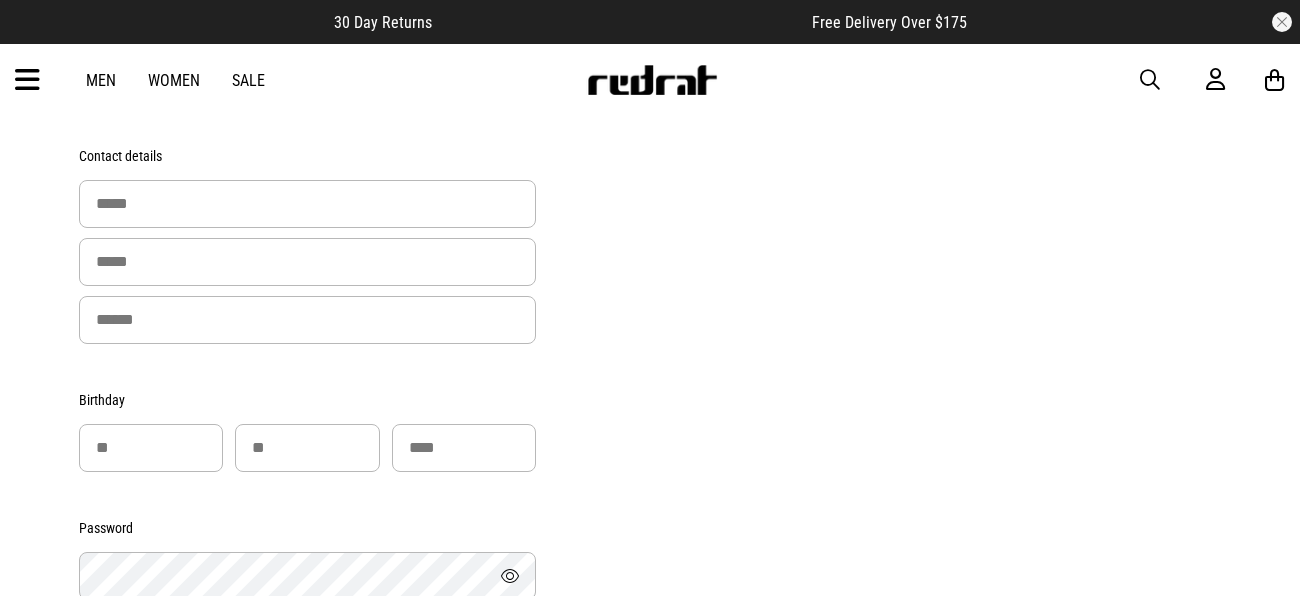 type on "*********" 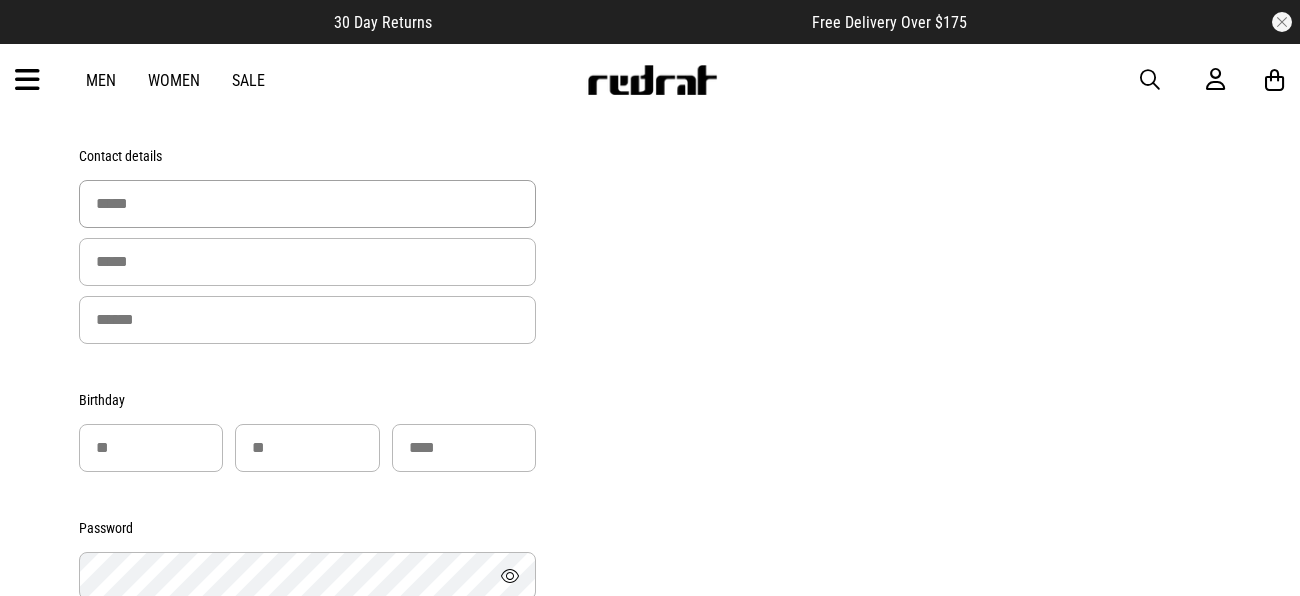 click at bounding box center [307, 204] 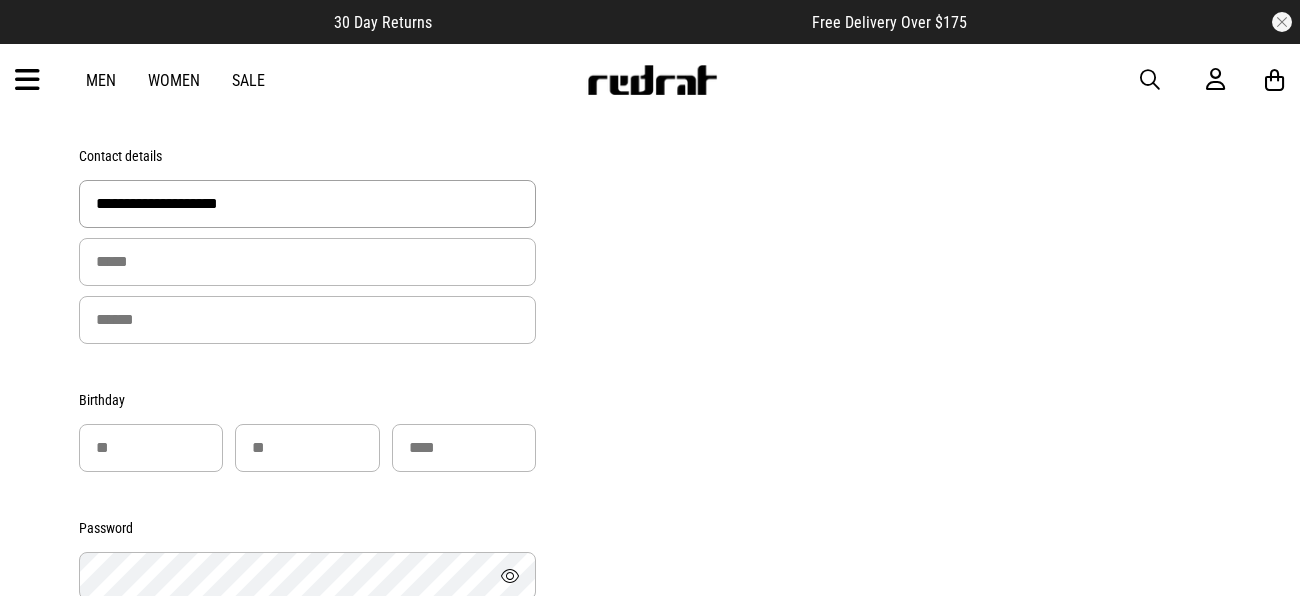 type on "**********" 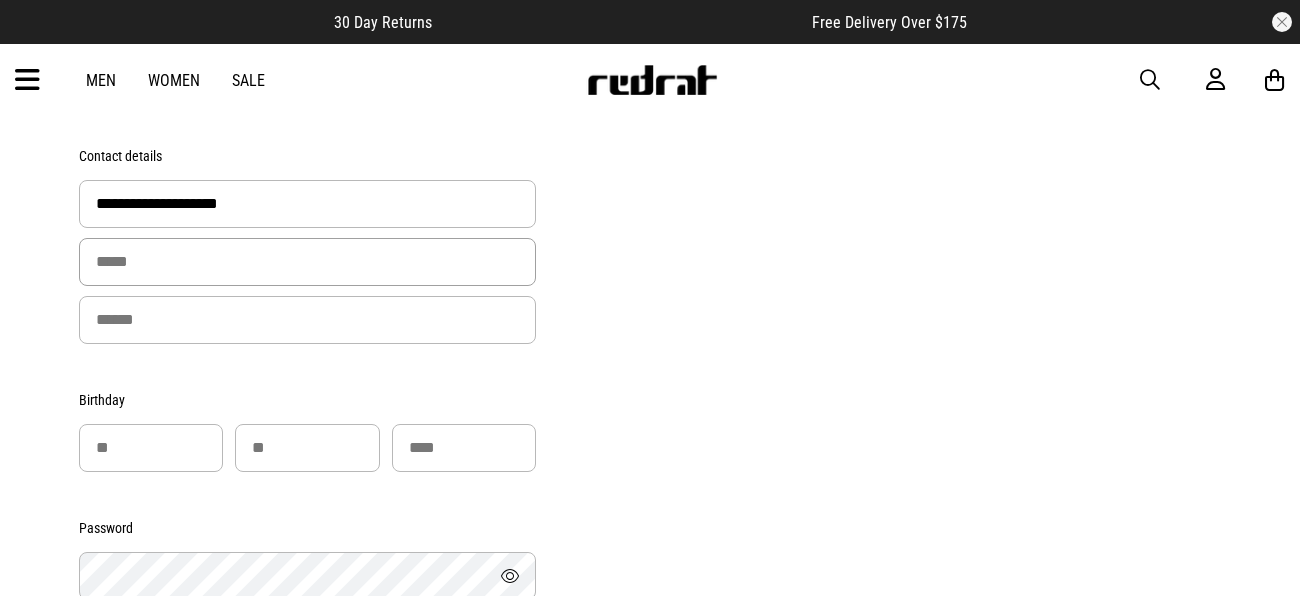 click at bounding box center (307, 262) 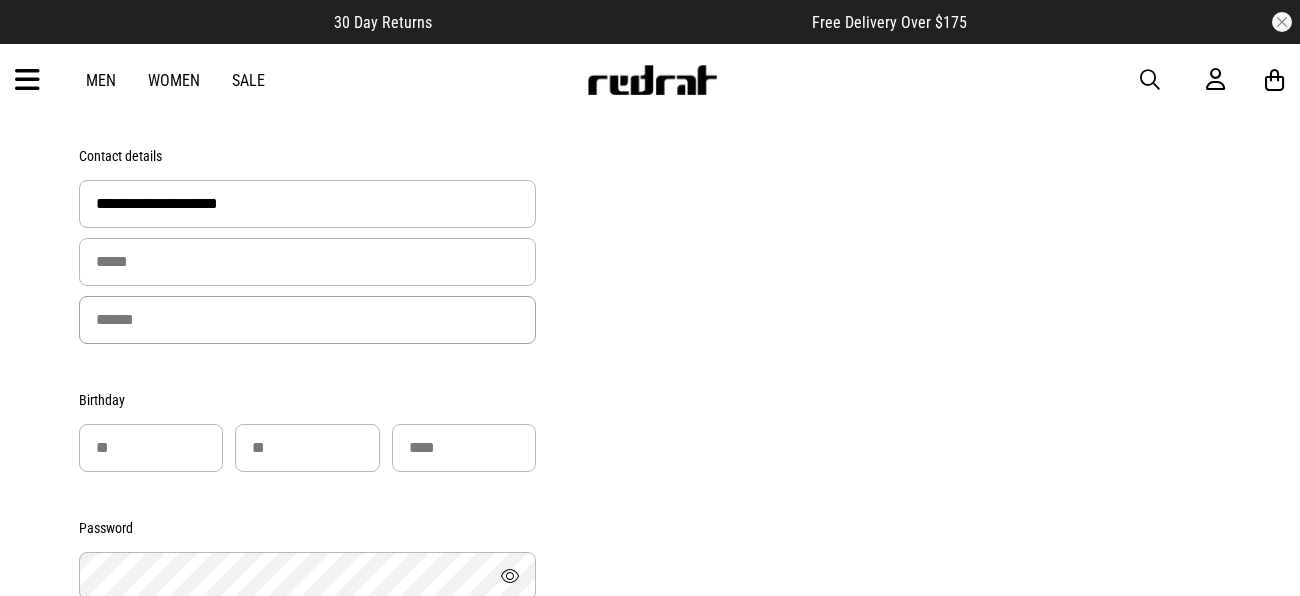 click at bounding box center [307, 320] 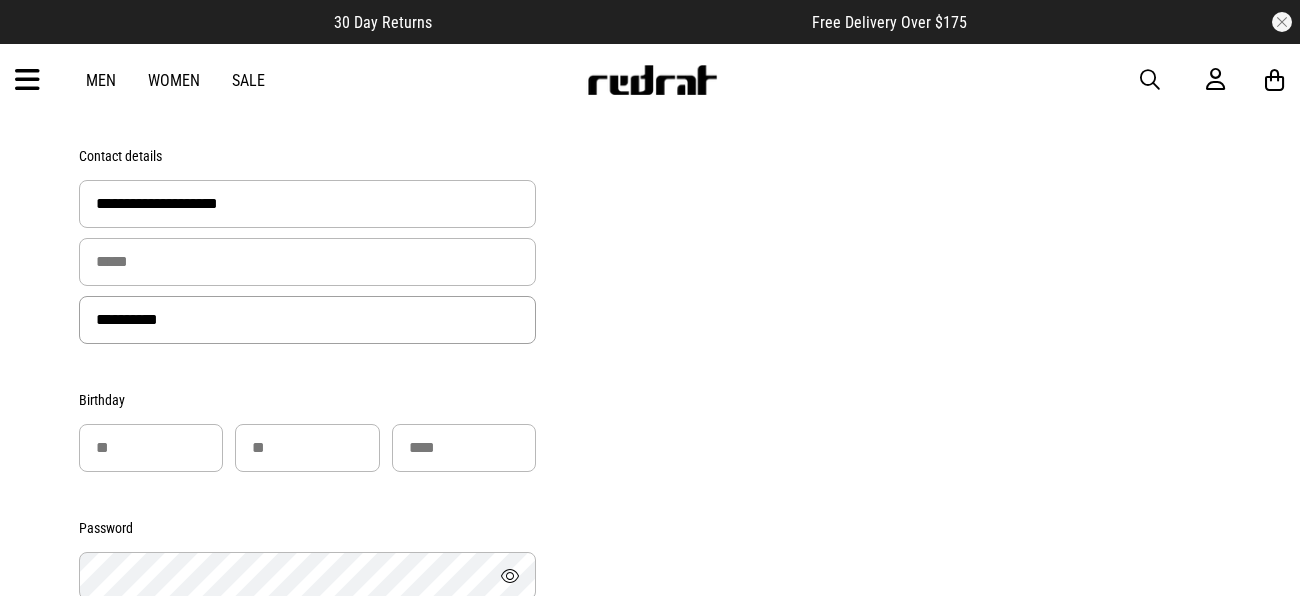 type on "**********" 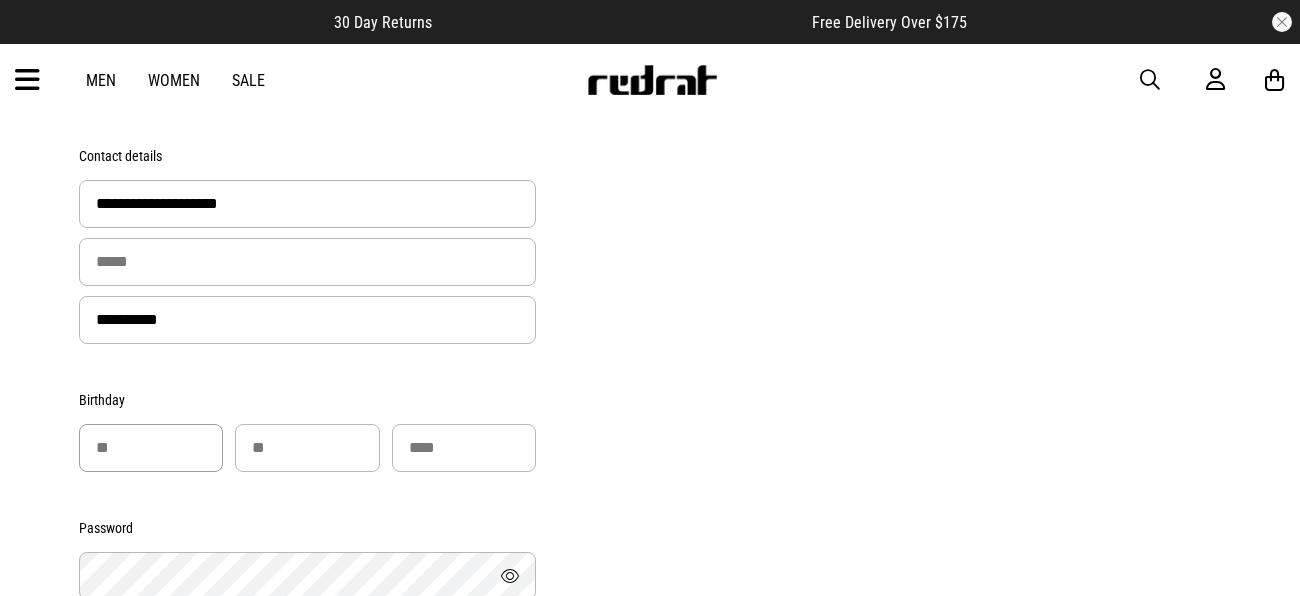 click at bounding box center (151, 448) 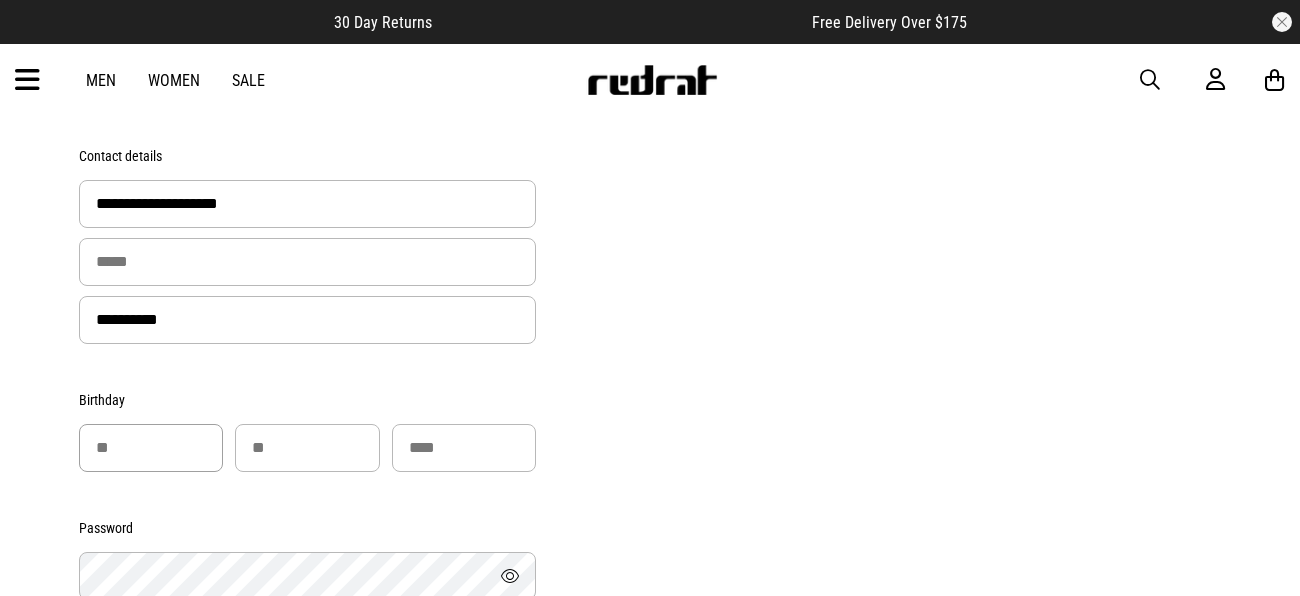 type on "**" 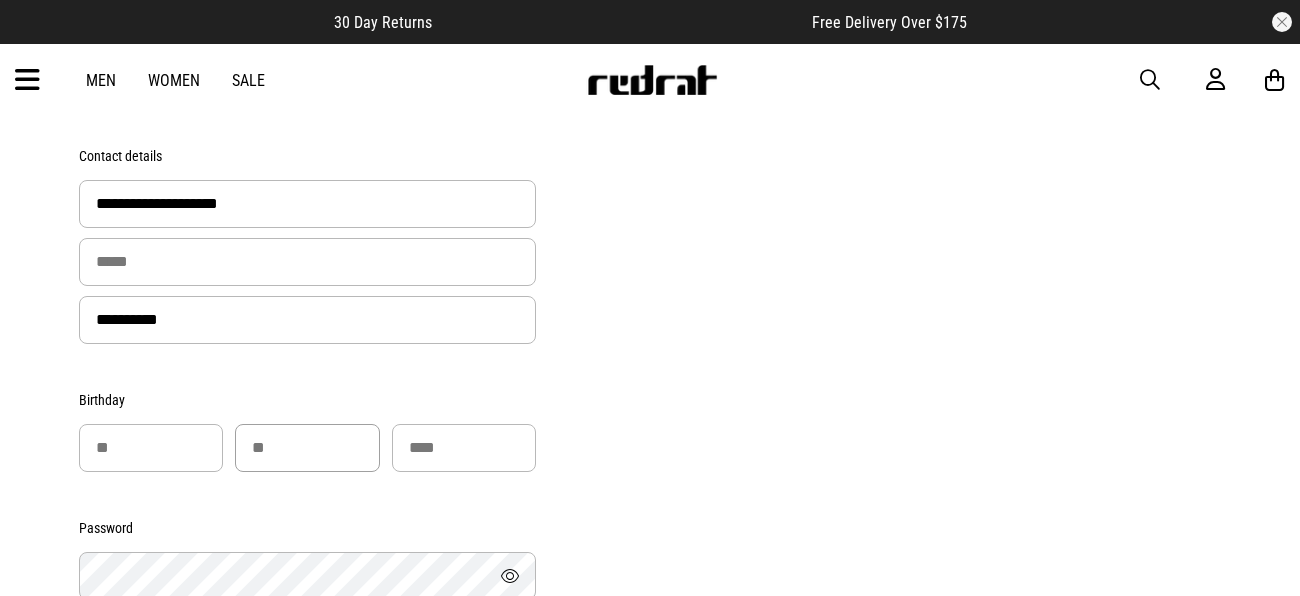 click at bounding box center (307, 448) 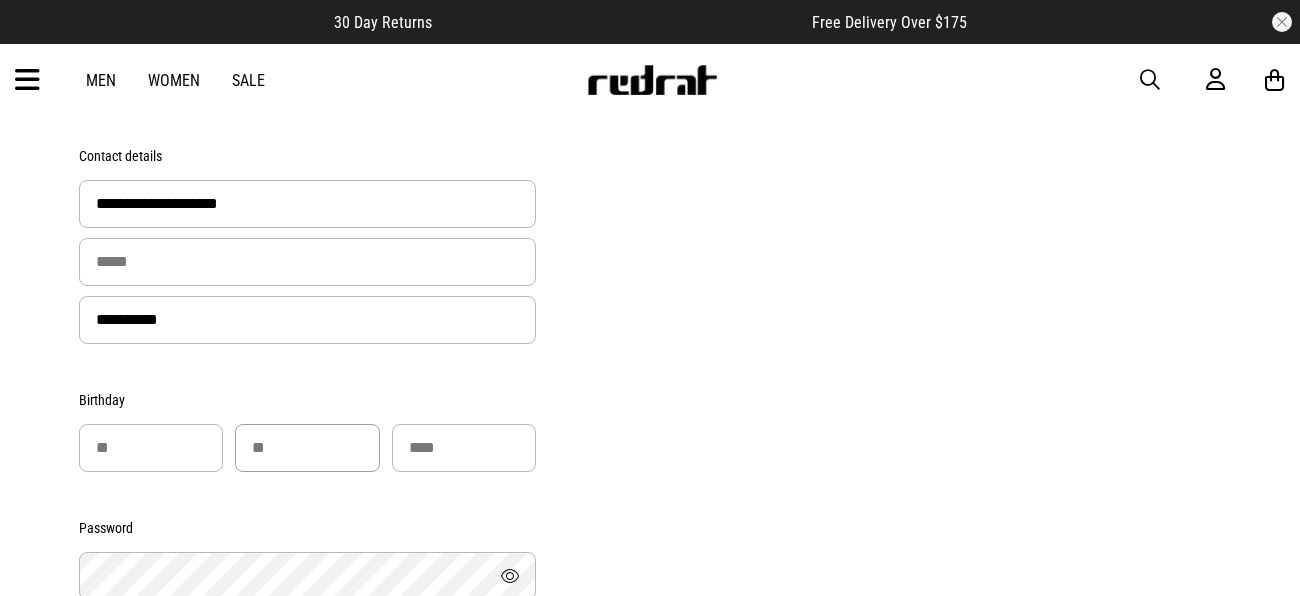 type on "**" 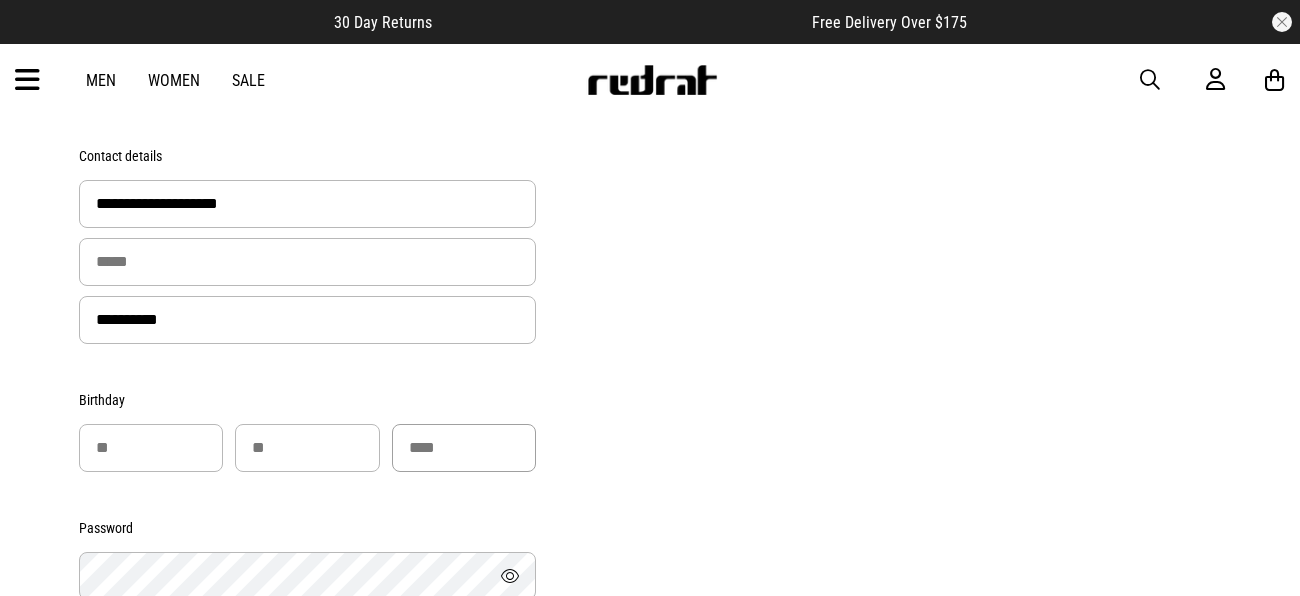 click at bounding box center [464, 448] 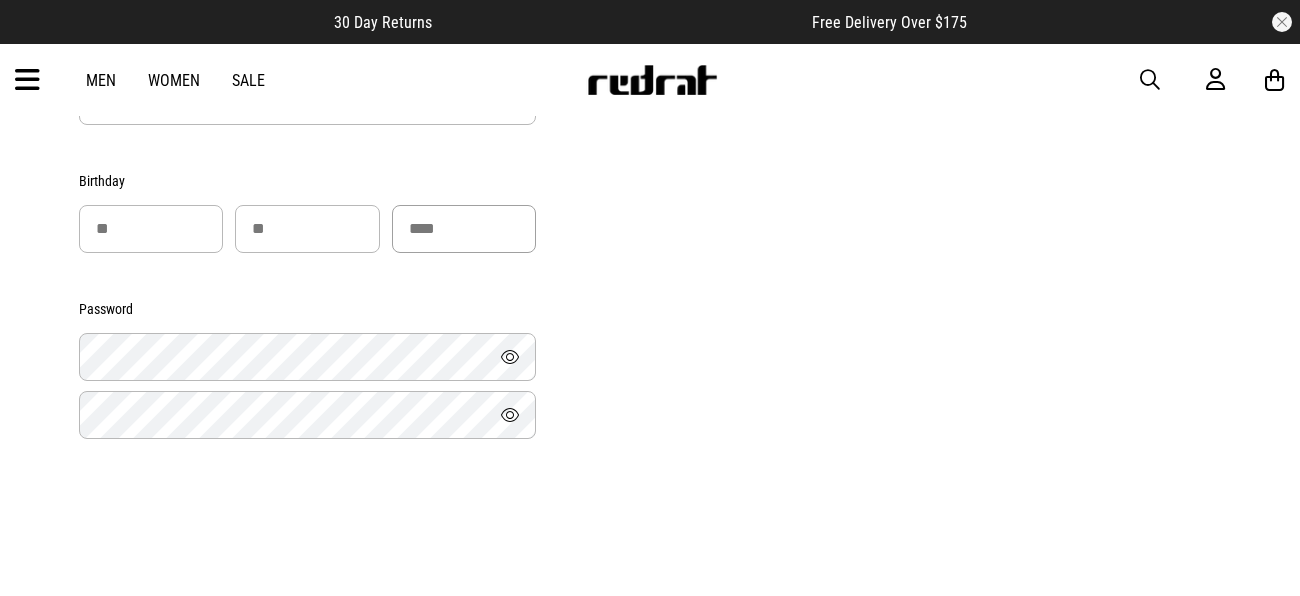 scroll, scrollTop: 663, scrollLeft: 0, axis: vertical 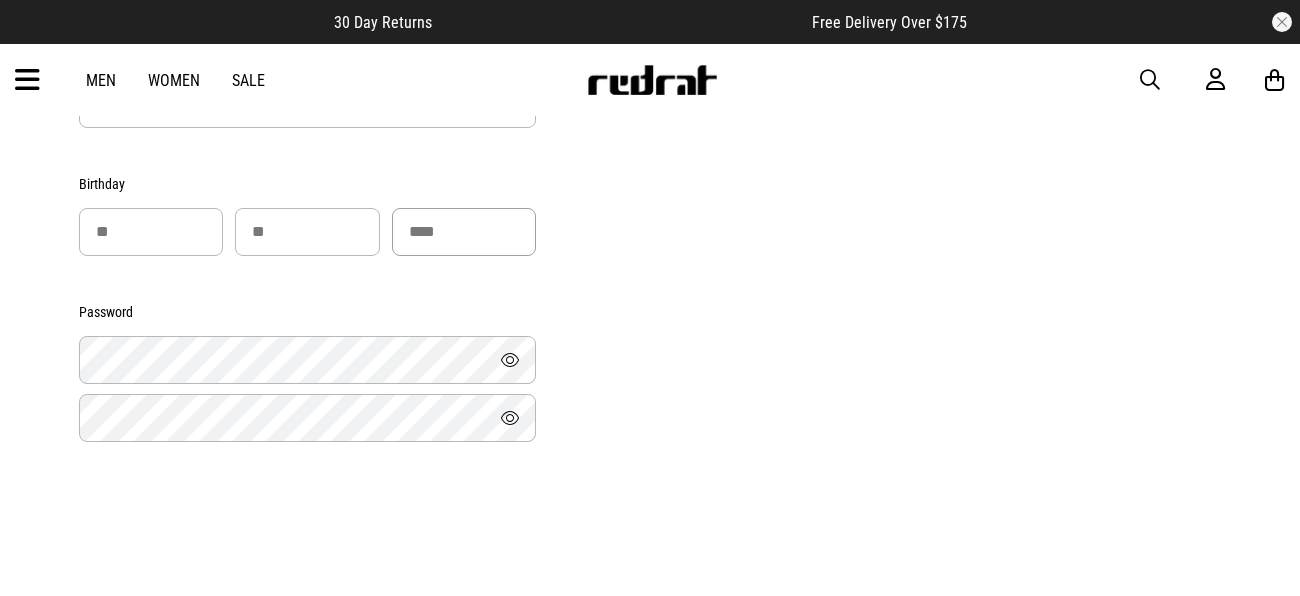 type on "****" 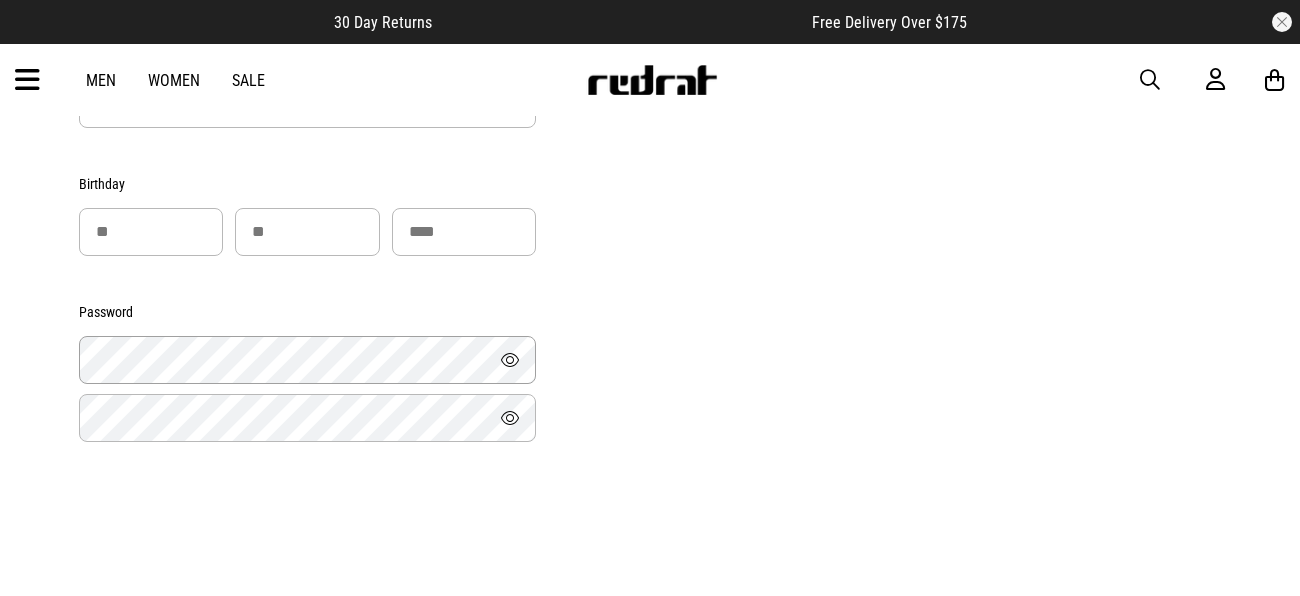 click on "Sign Up" at bounding box center (197, 736) 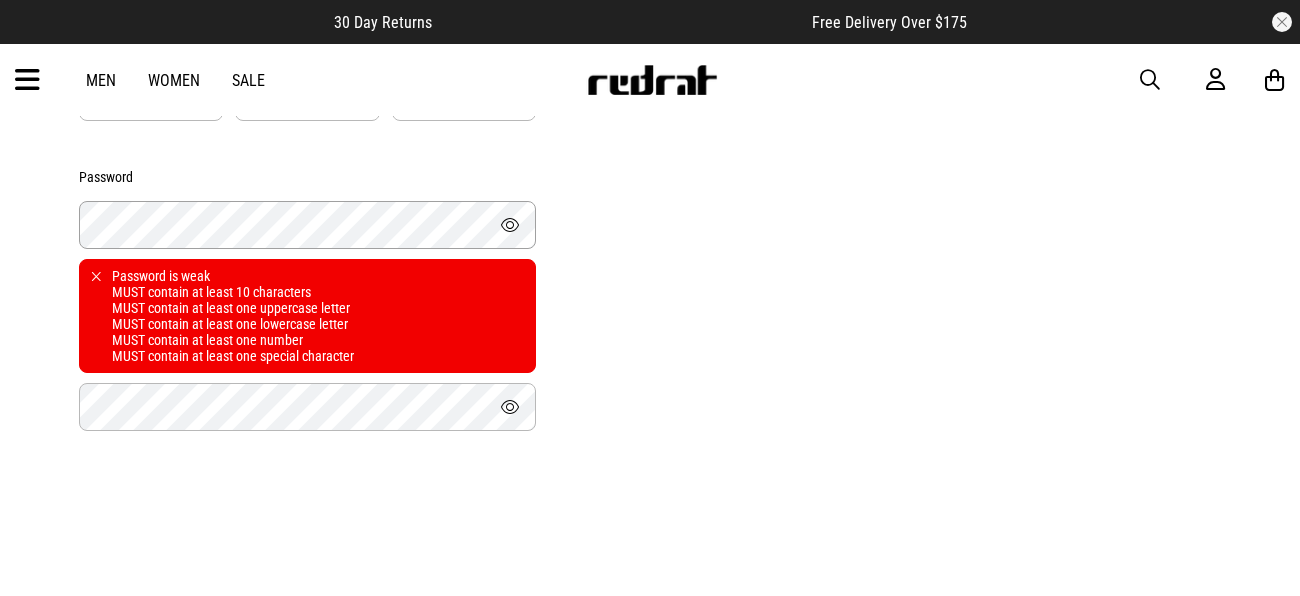 scroll, scrollTop: 800, scrollLeft: 0, axis: vertical 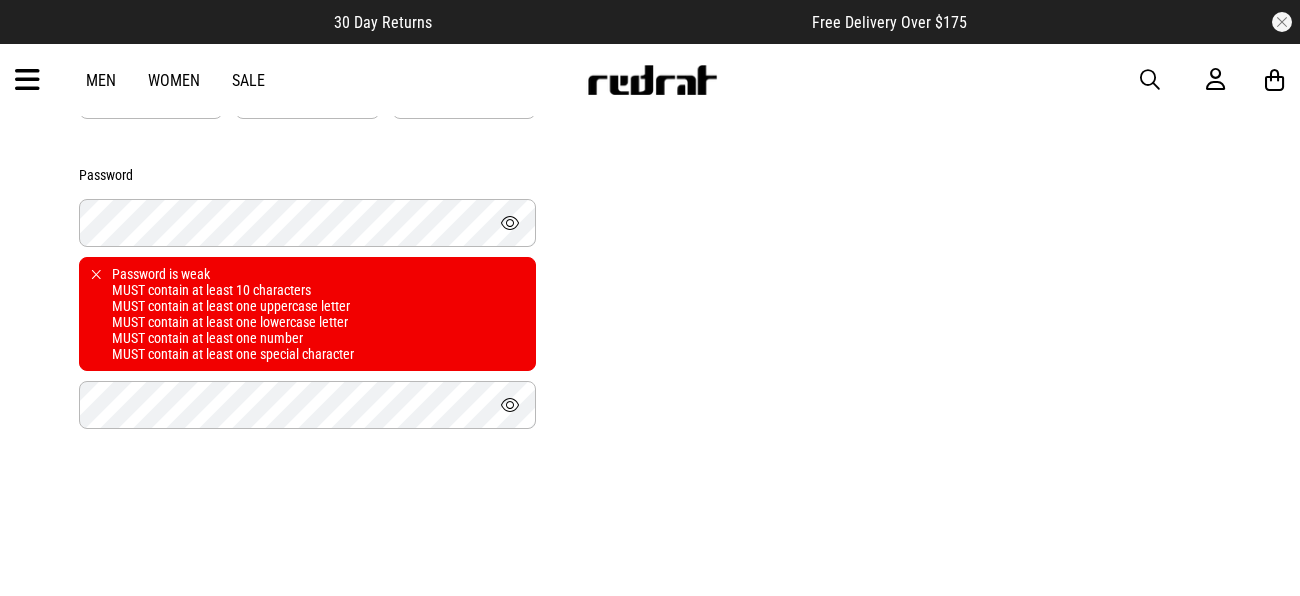 click at bounding box center [510, 222] 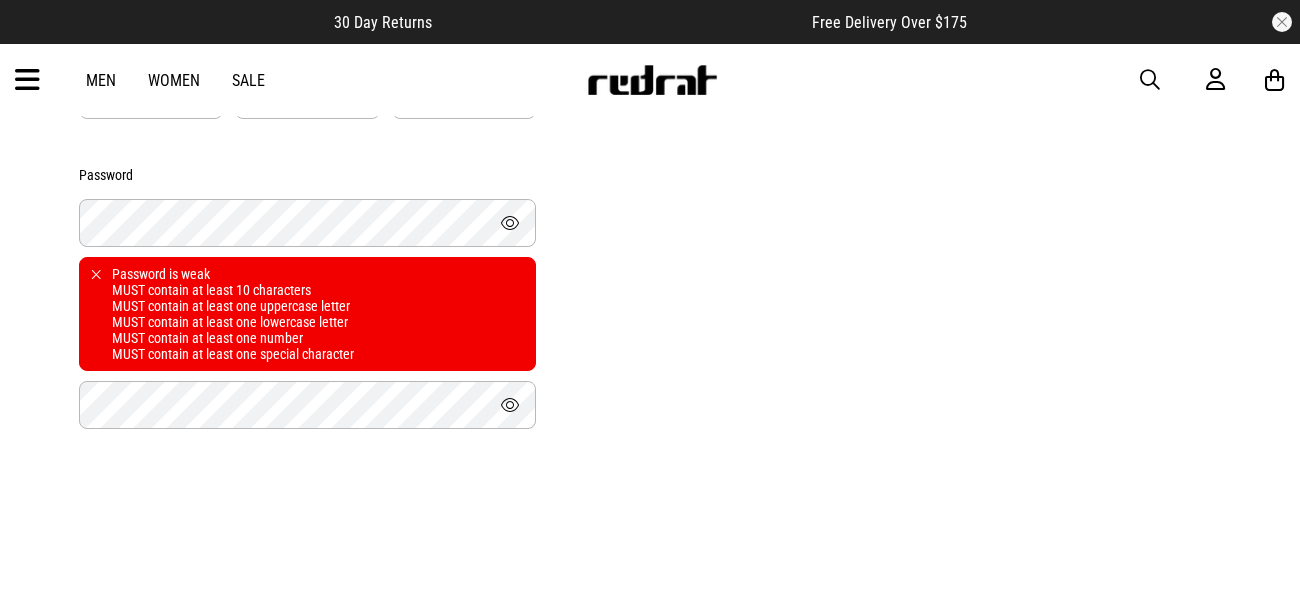 click on "Password is weak
MUST contain at least 10 characters
MUST contain at least one uppercase letter
MUST contain at least one lowercase letter
MUST contain at least one number
MUST contain at least one special character" at bounding box center [307, 314] 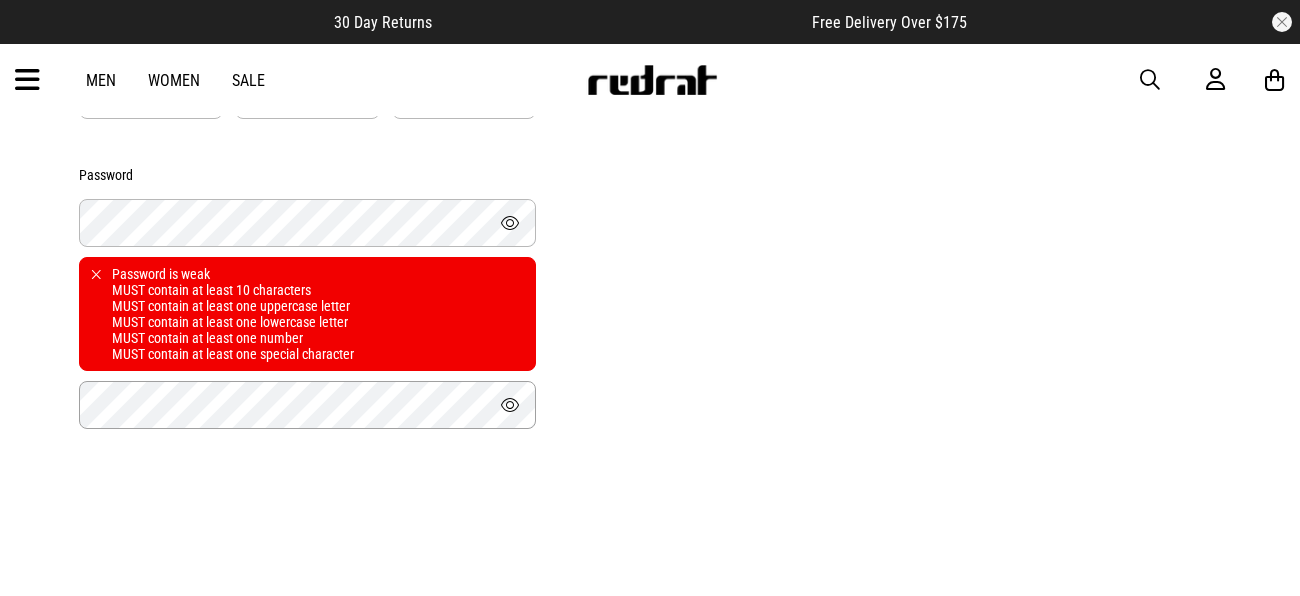 click on "Sign Up" at bounding box center [197, 723] 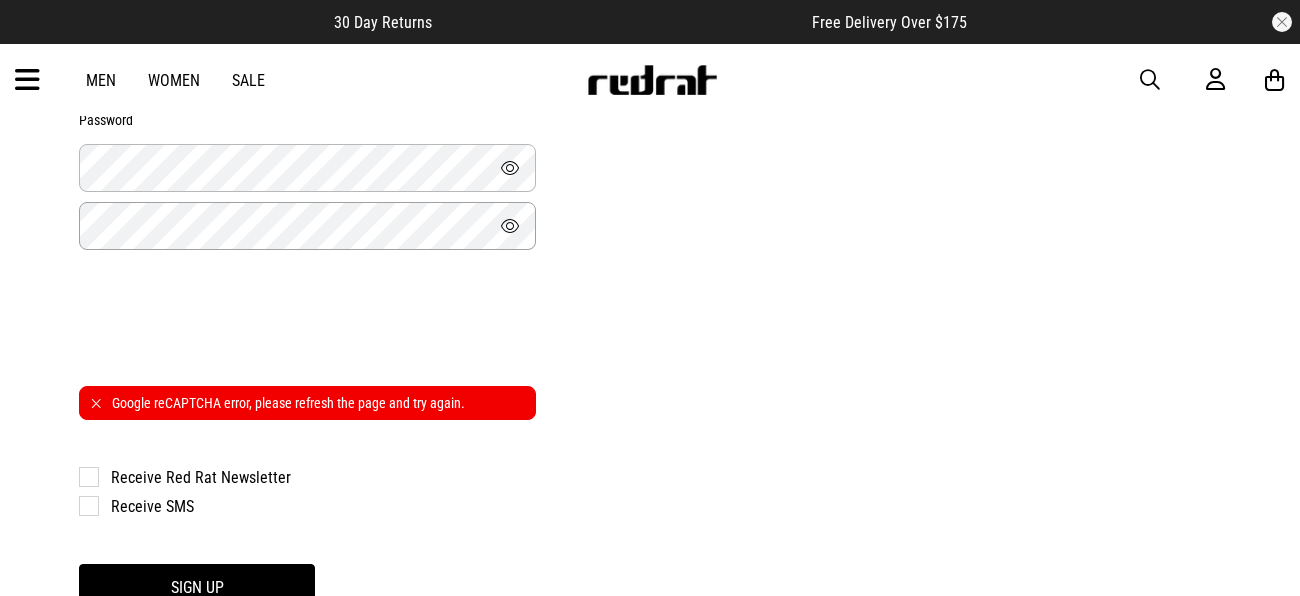 scroll, scrollTop: 822, scrollLeft: 0, axis: vertical 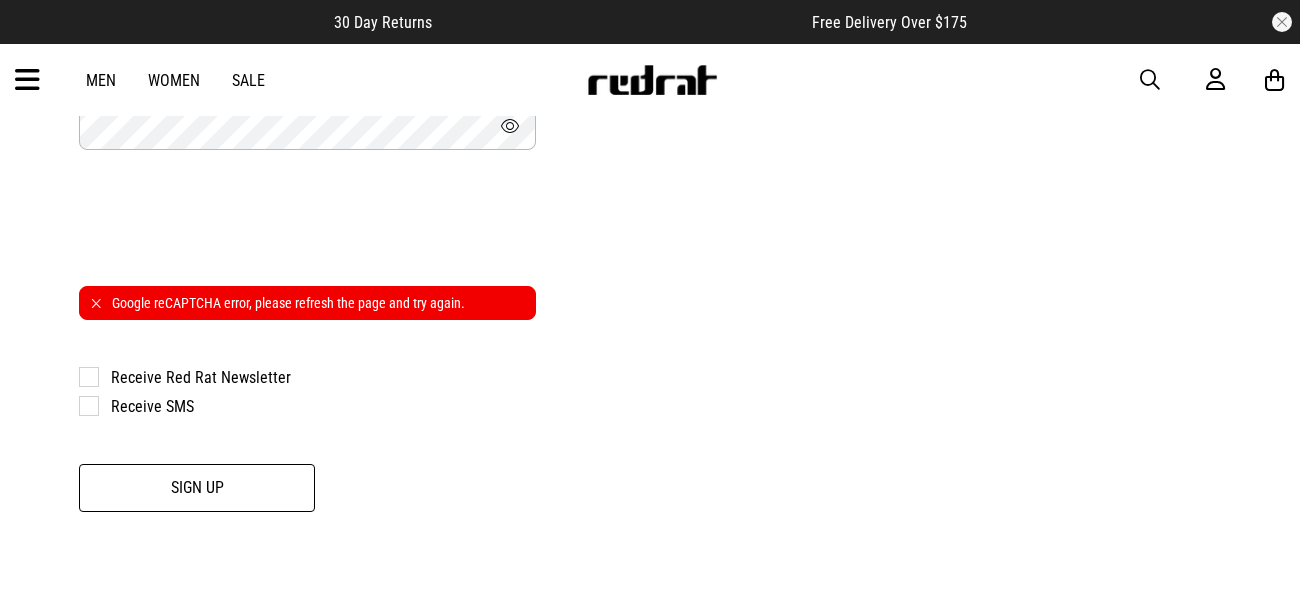 click on "Sign Up" at bounding box center (197, 488) 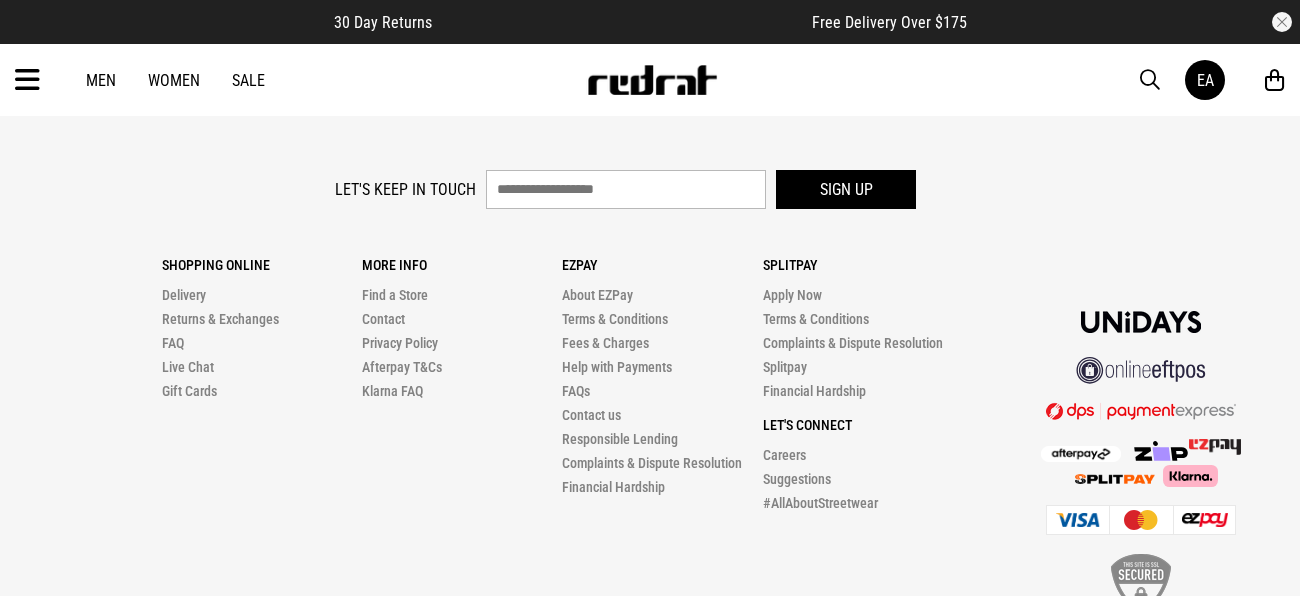 scroll, scrollTop: 0, scrollLeft: 0, axis: both 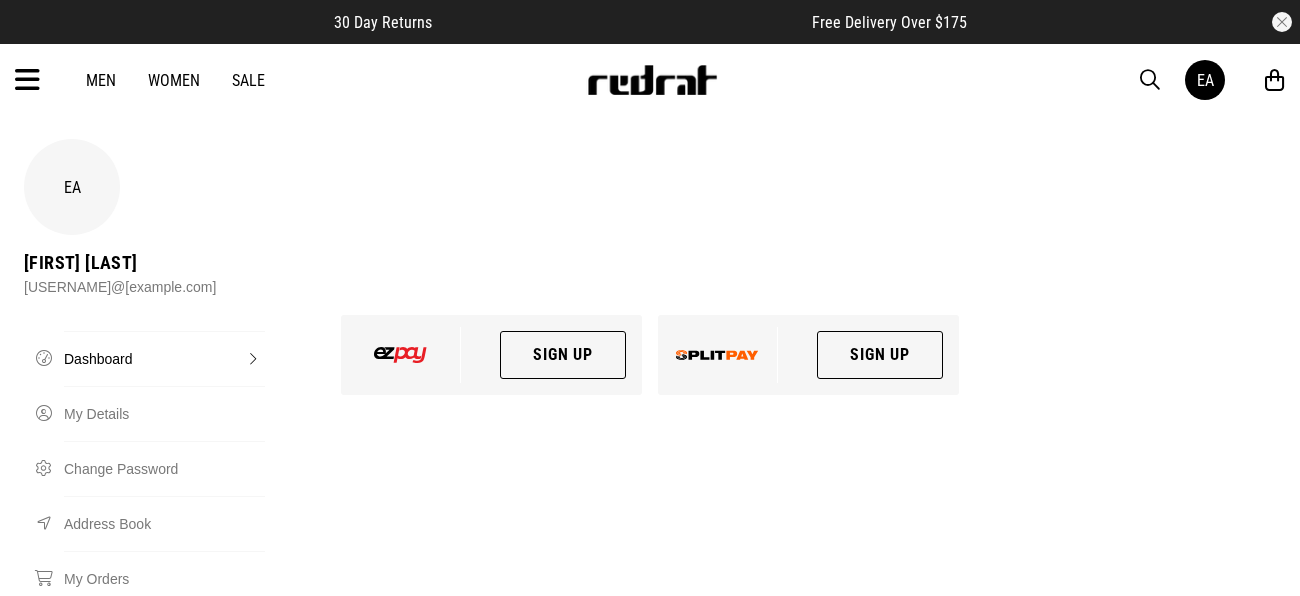 click on "Dashboard" at bounding box center [164, 358] 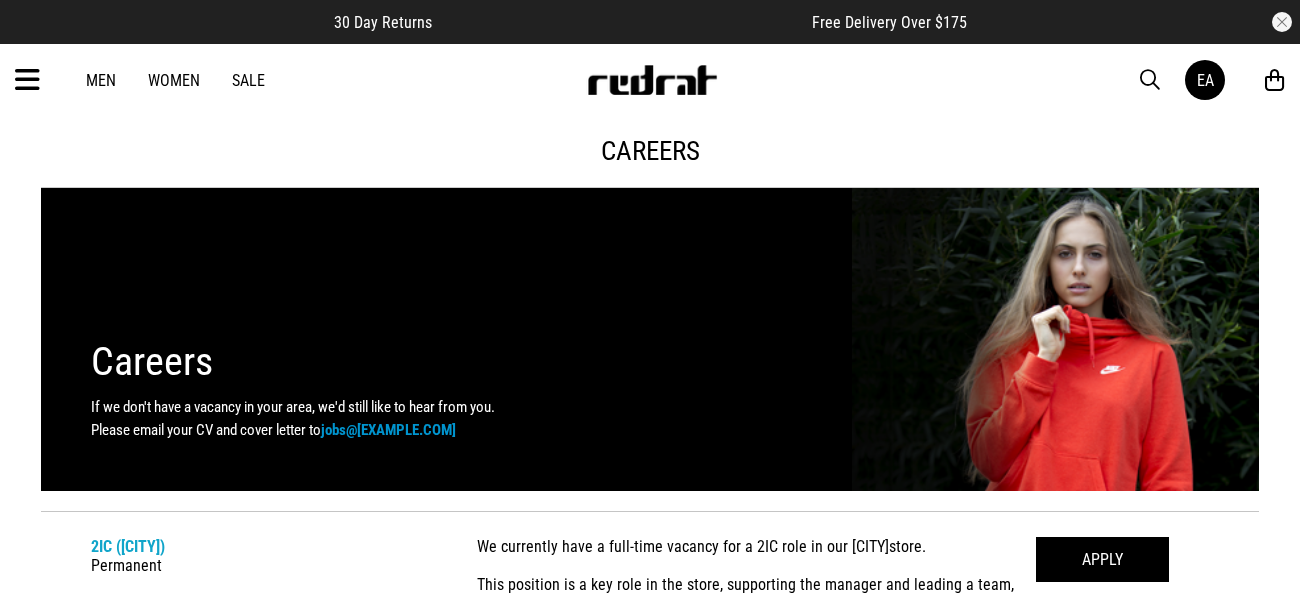 scroll, scrollTop: 111, scrollLeft: 0, axis: vertical 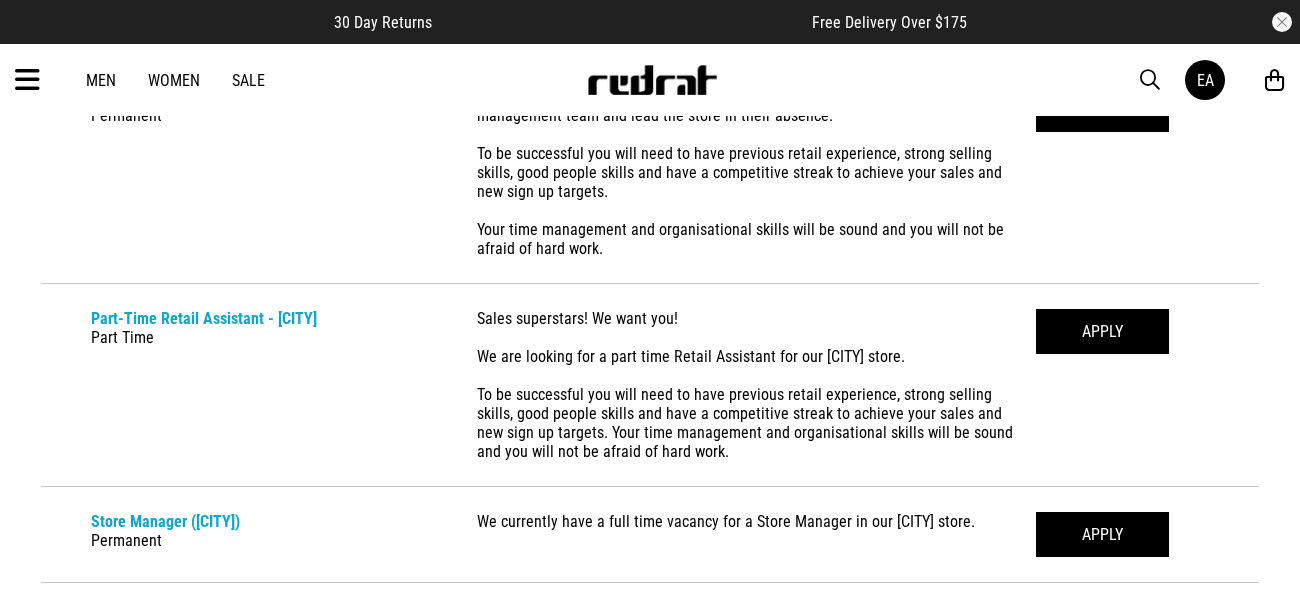 click on "Part-Time Retail Assistant - [CITY] Part Time
Sales superstars! We want you! We are looking for a part time Retail Assistant for our [CITY] store.  To be successful you will need to have previous retail experience, strong selling skills, good people skills and have a competitive streak to achieve your sales and new sign up targets. Your time management and organisational skills will be sound and you will not be afraid of hard work.
APPLY" at bounding box center (650, 385) 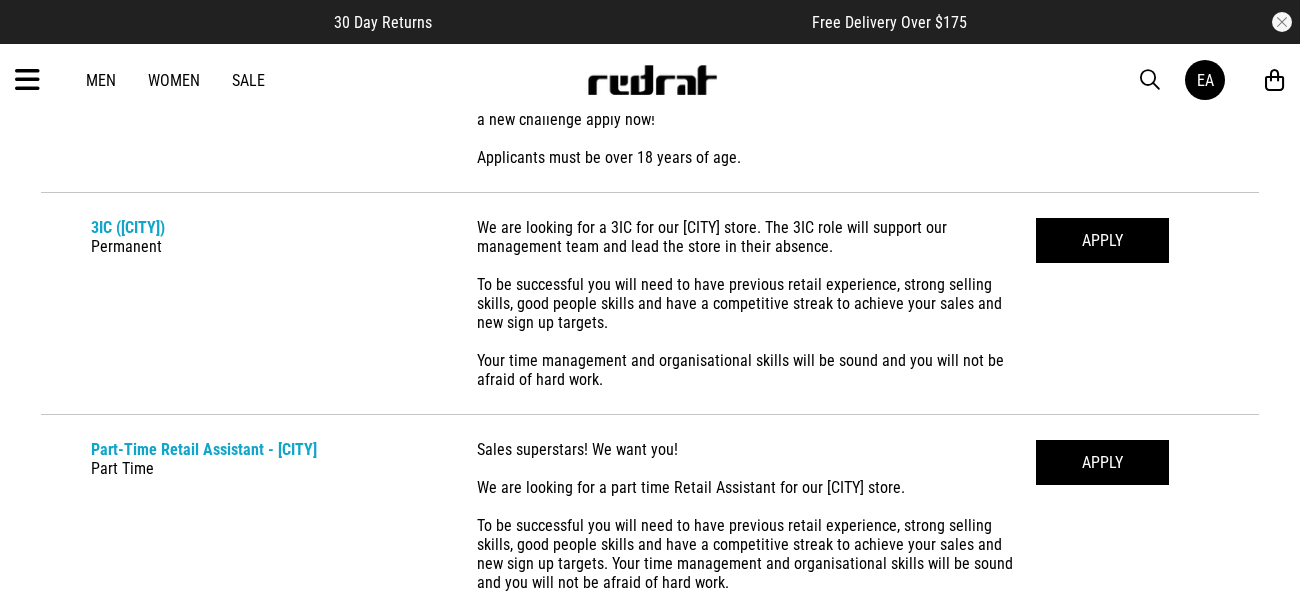 scroll, scrollTop: 979, scrollLeft: 0, axis: vertical 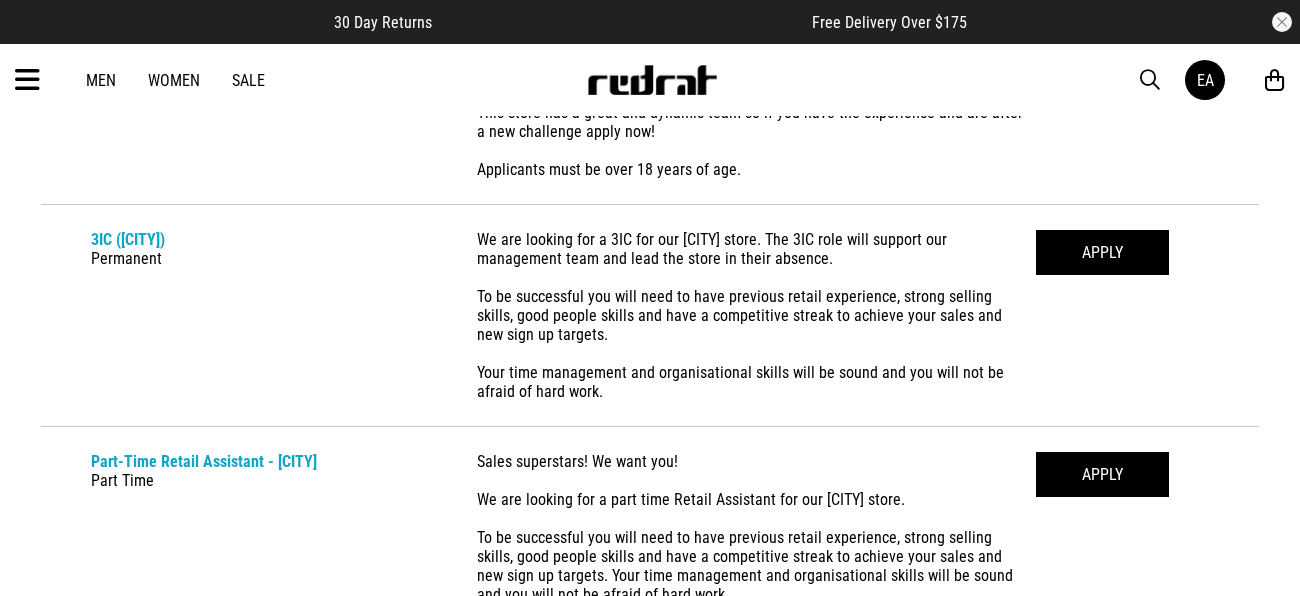 click on "3IC ([CITY]) Permanent
We are looking for a 3IC for our [CITY] store. The 3IC role will support our management team and lead the store in their absence. To be successful you will need to have previous retail experience, strong selling skills, good people skills and have a competitive streak to achieve your sales and new sign up targets. Your time management and organisational skills will be sound and you will not be afraid of hard work.
APPLY" at bounding box center [650, 316] 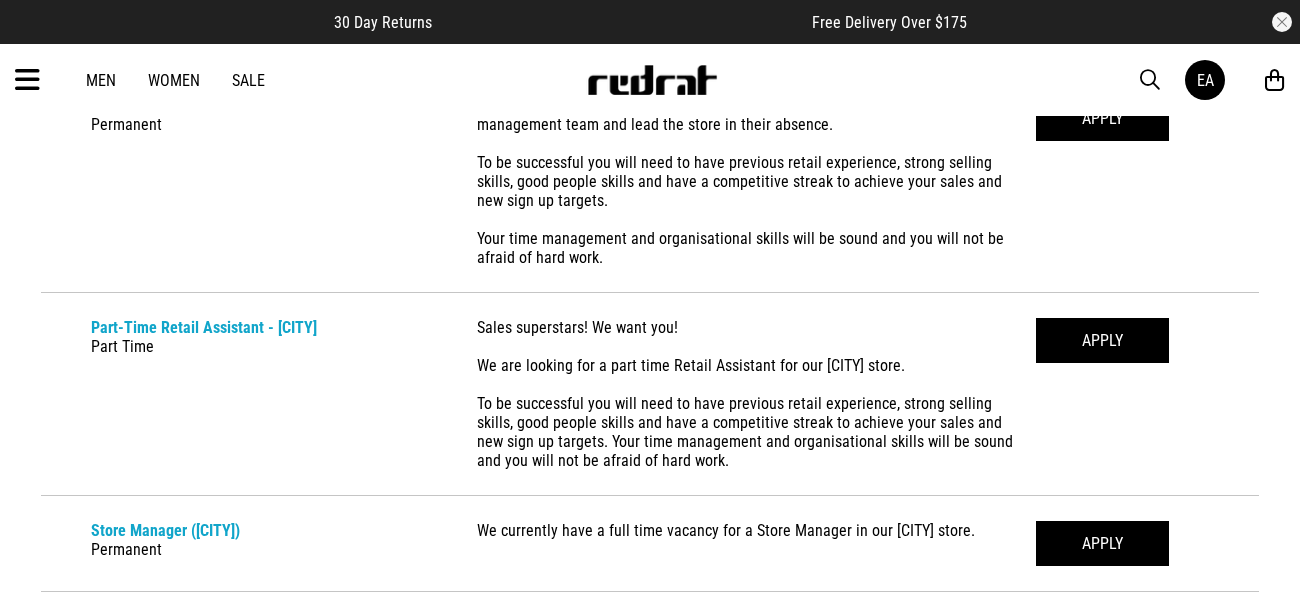 scroll, scrollTop: 1142, scrollLeft: 0, axis: vertical 